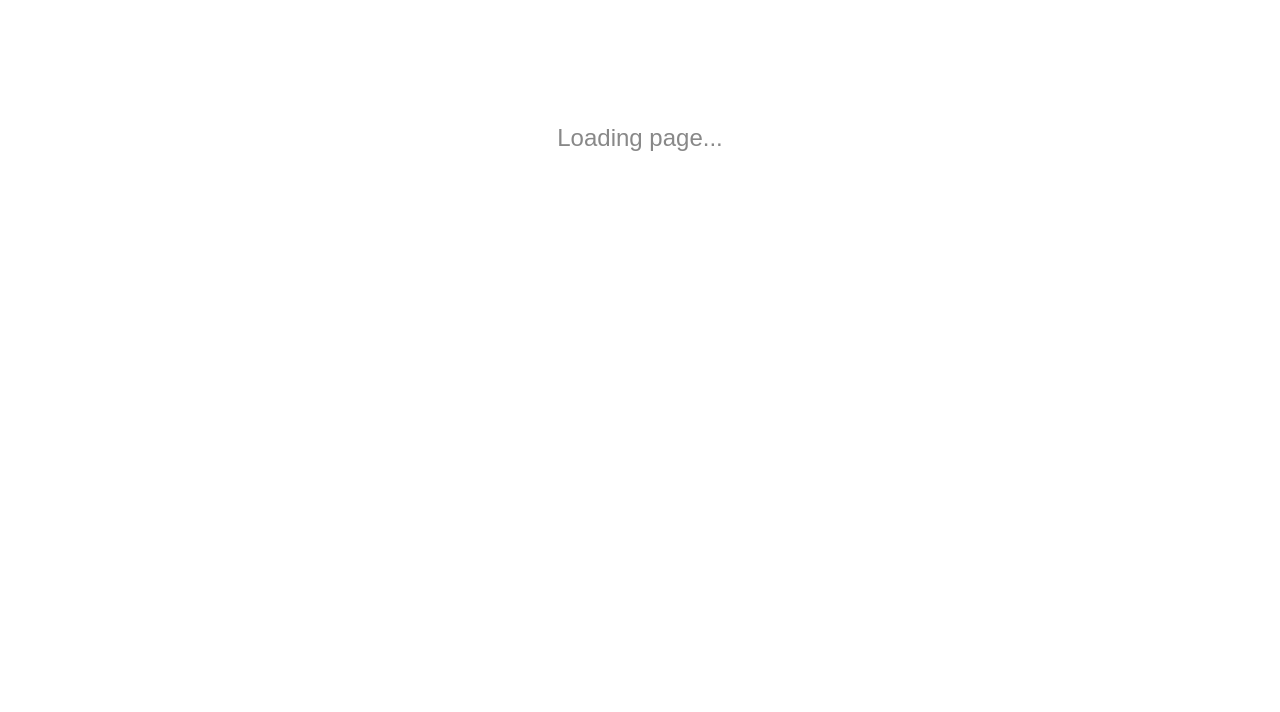 scroll, scrollTop: 0, scrollLeft: 0, axis: both 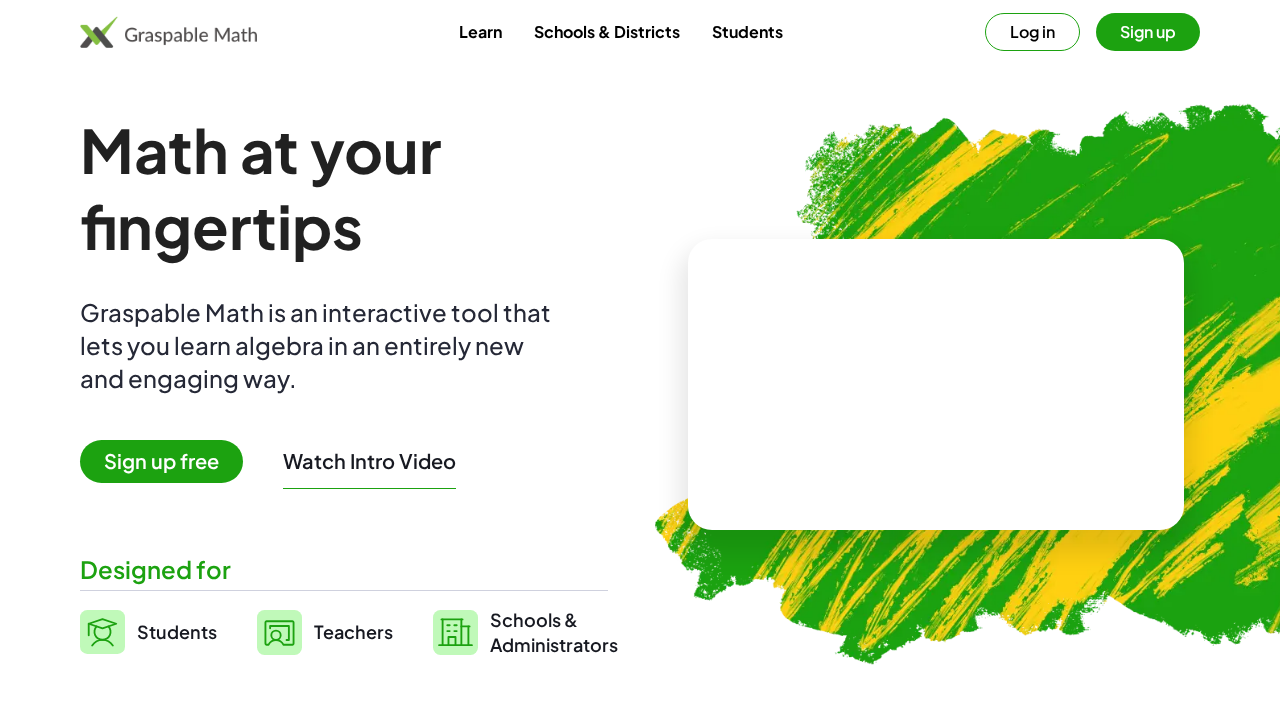 click on "Math at your fingertips" at bounding box center (344, 188) 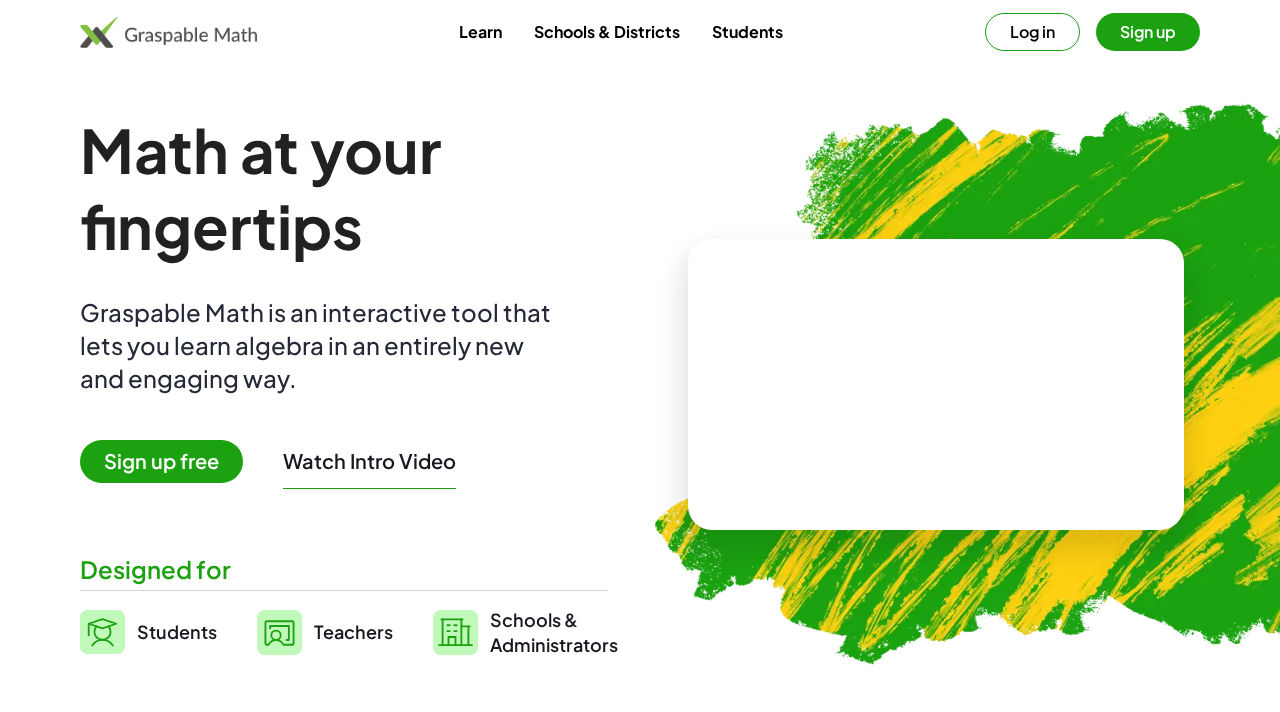 click 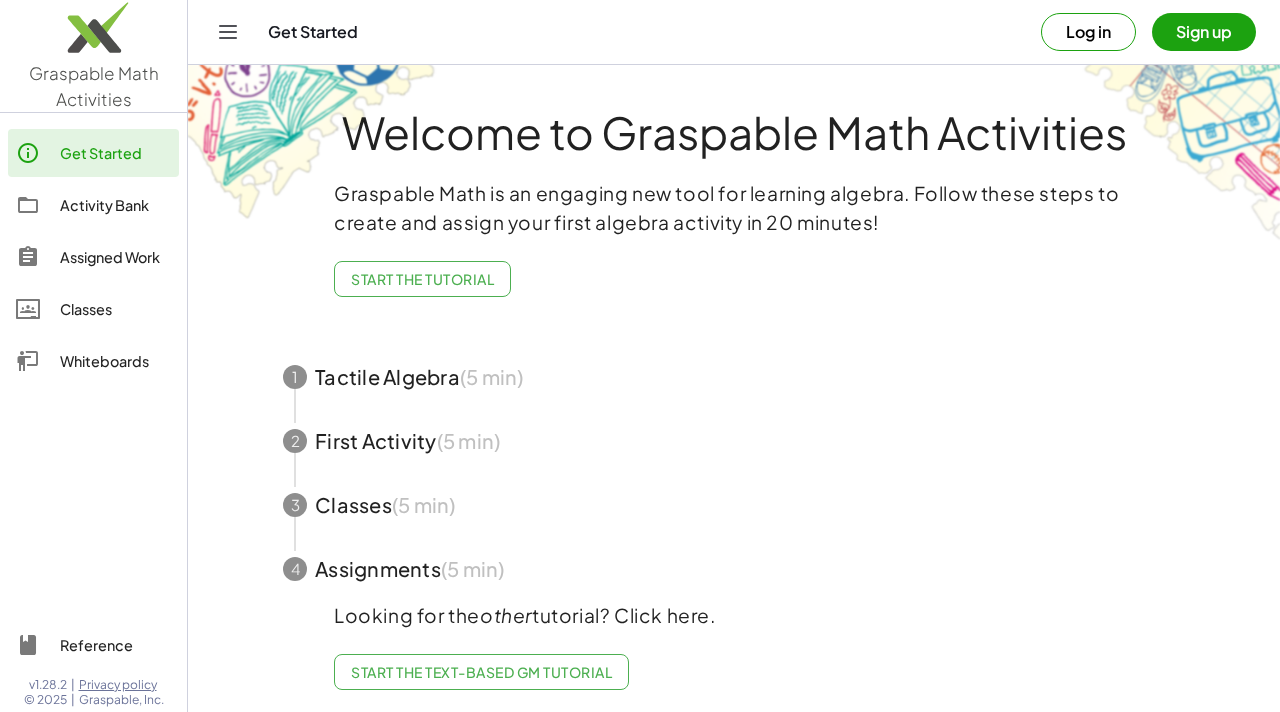 click on "Activity Bank" 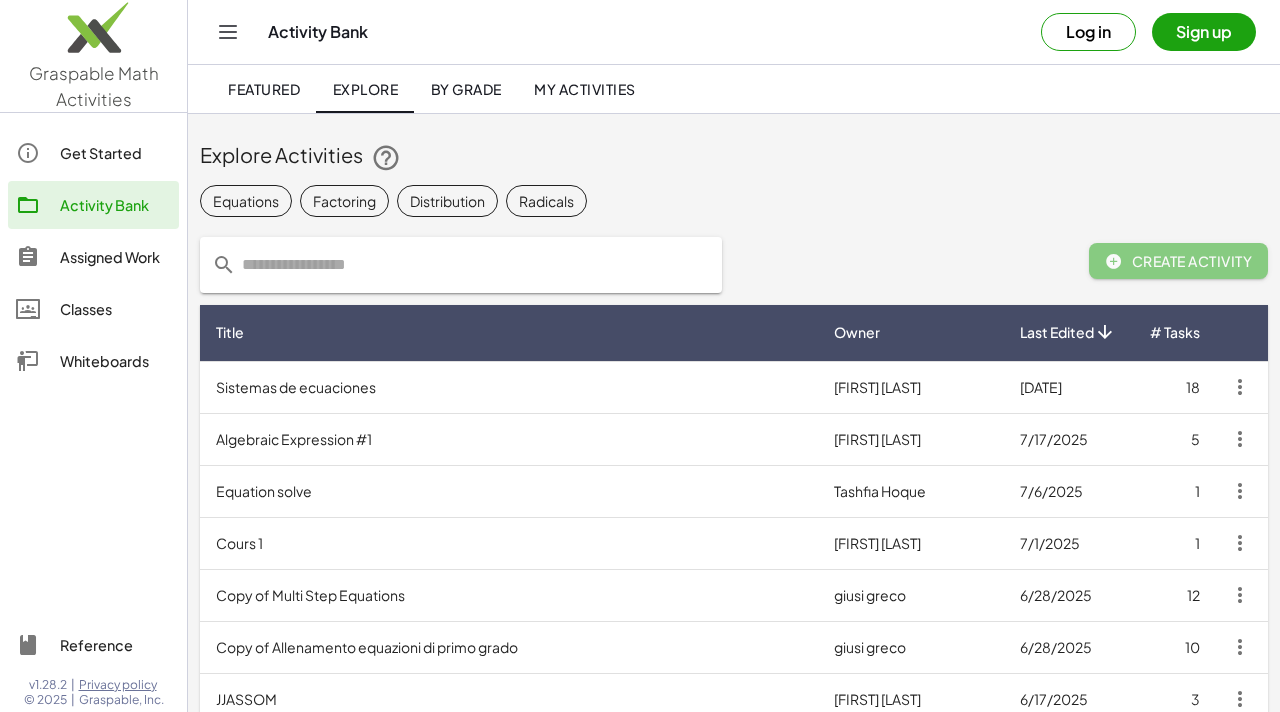 click on "Assigned Work" 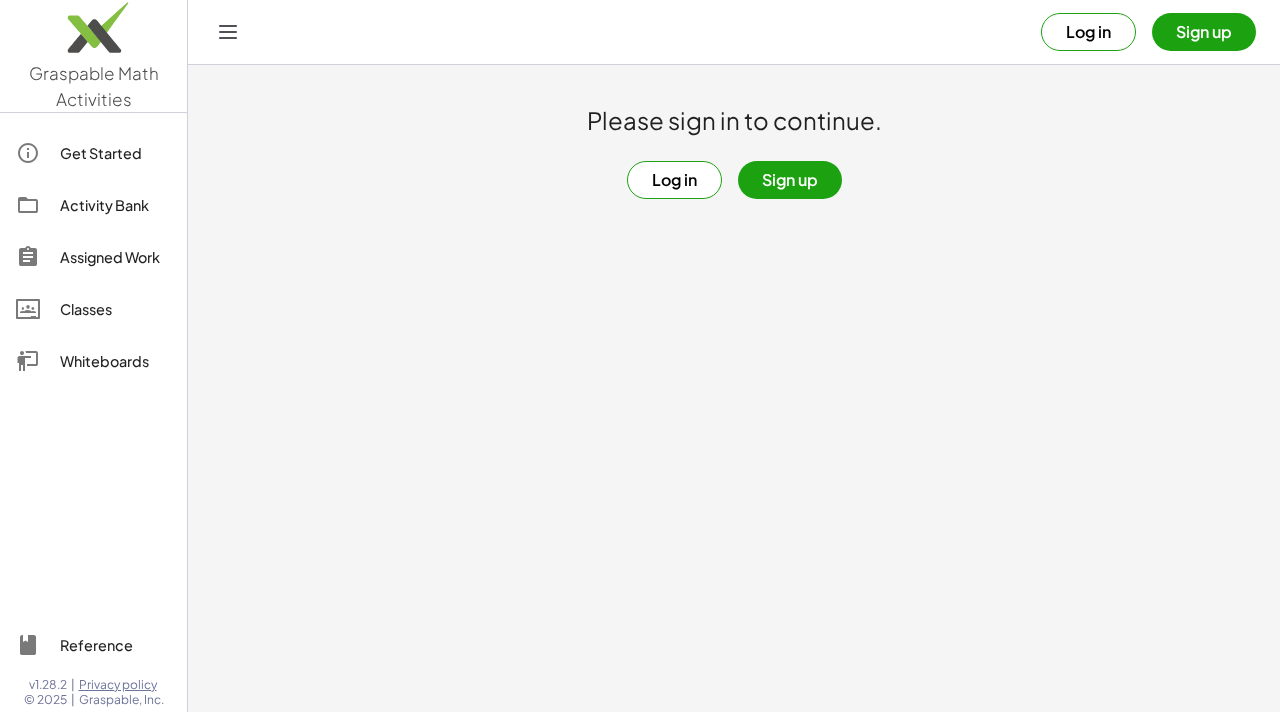 click on "Assigned Work" 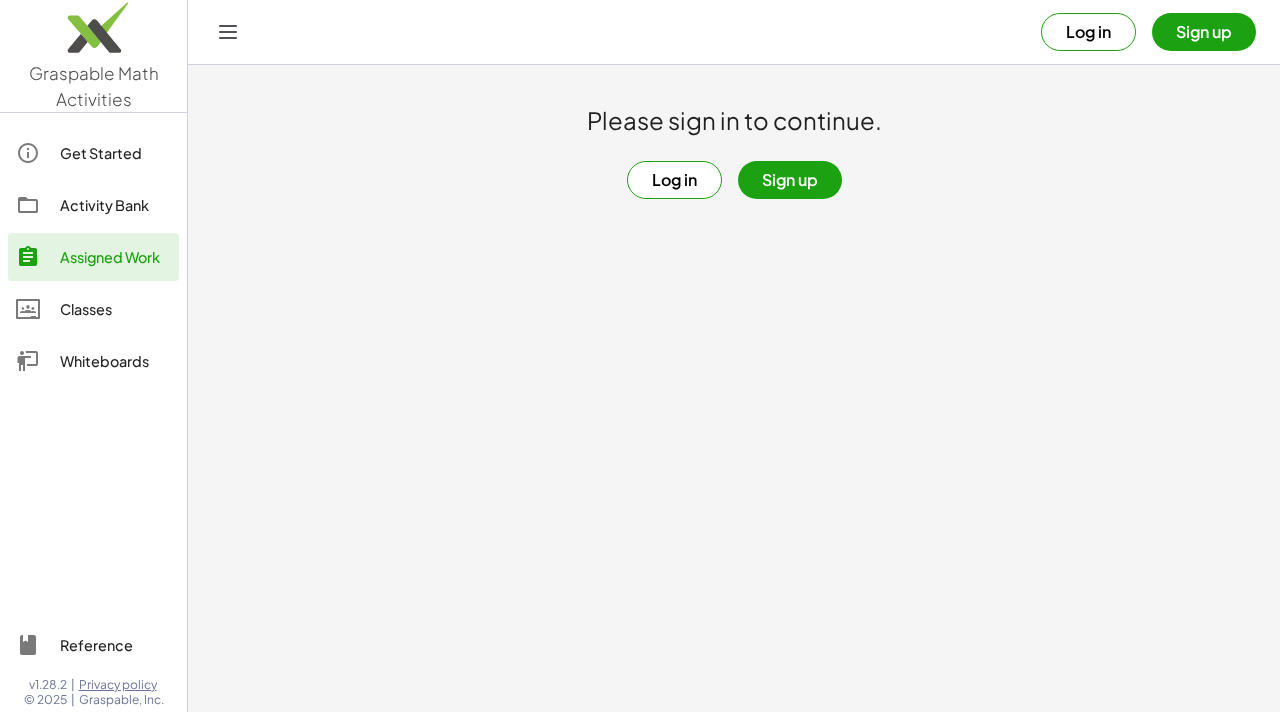 click on "Activity Bank" 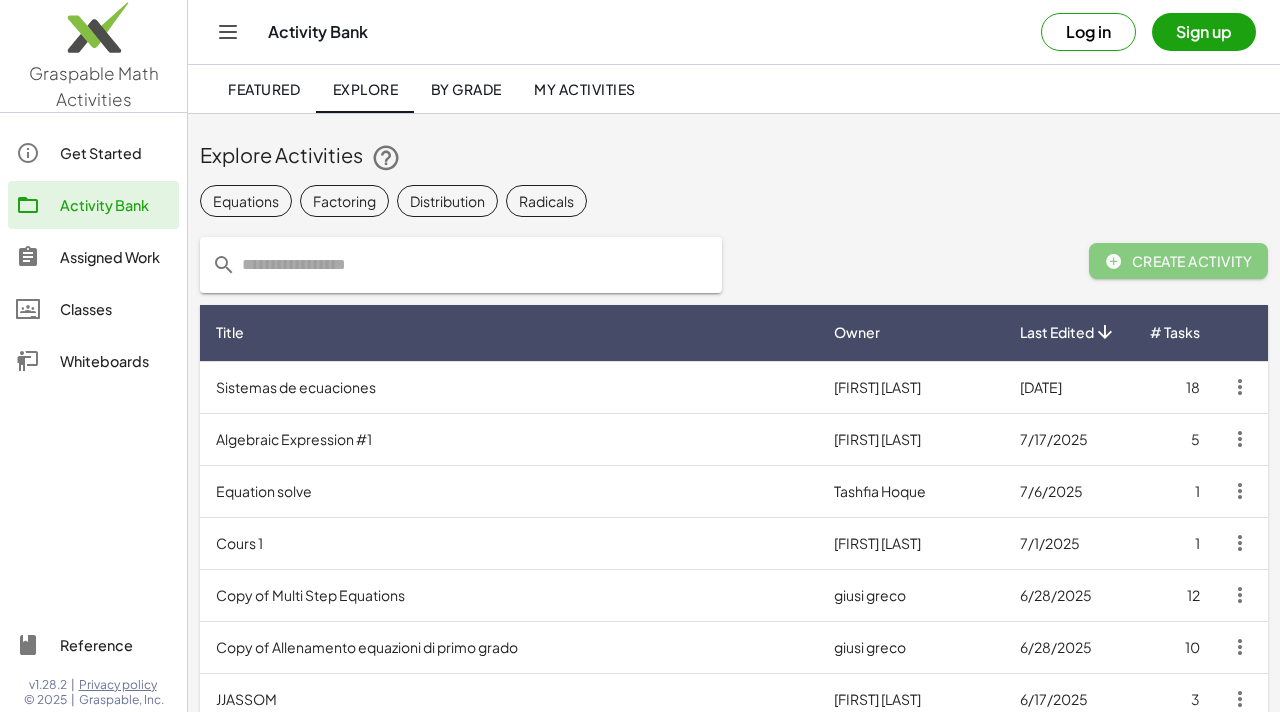 click on "Whiteboards" 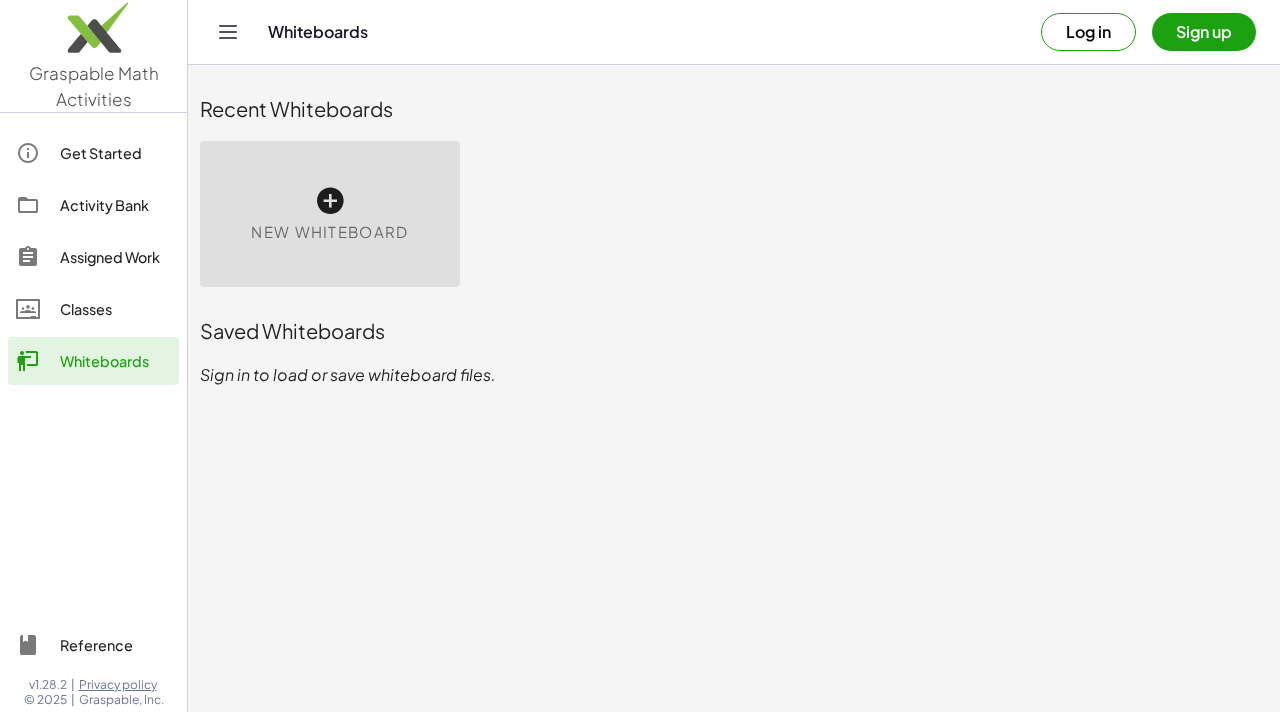 click on "New Whiteboard" at bounding box center (330, 214) 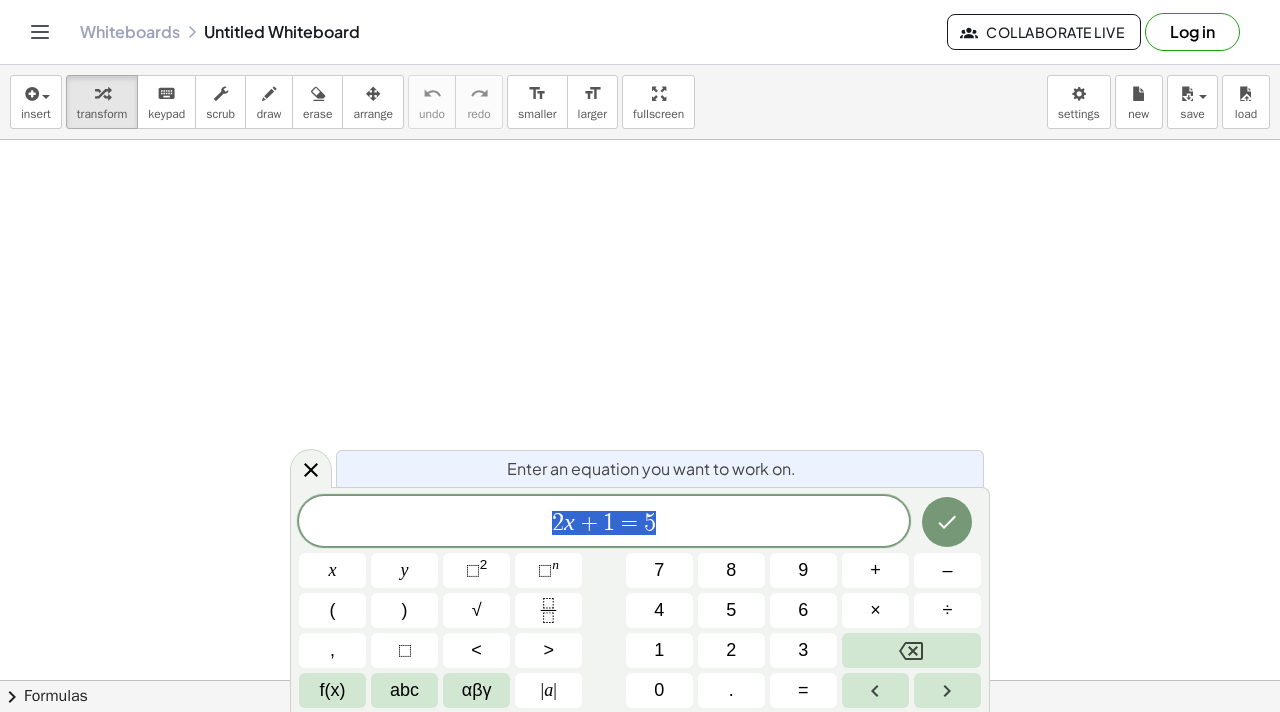 click on "2 x + 1 = 5" at bounding box center (604, 523) 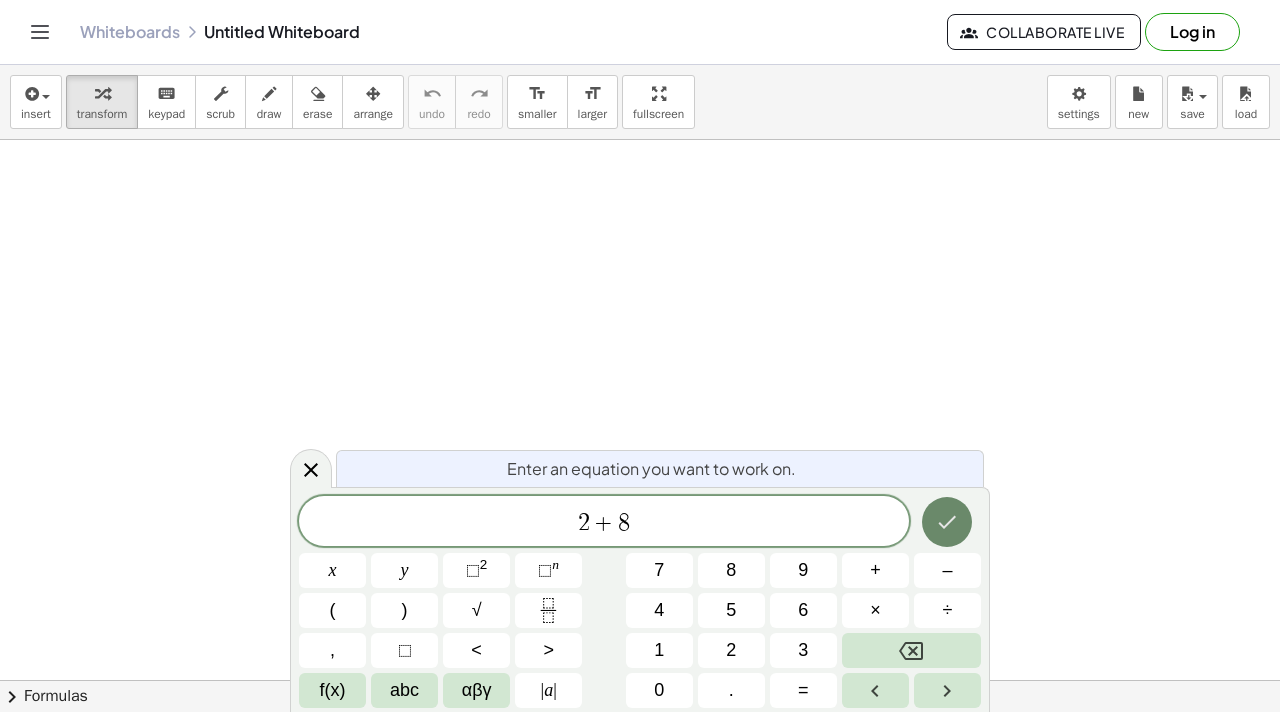 click 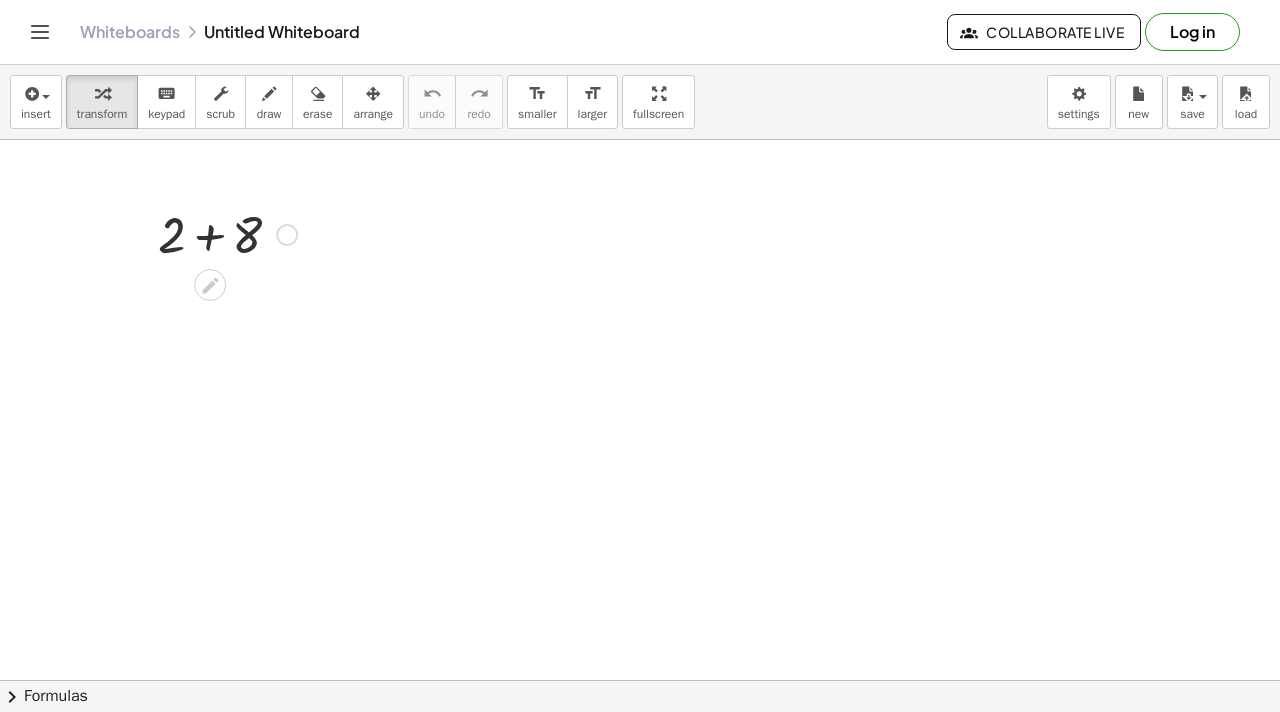 click at bounding box center (227, 233) 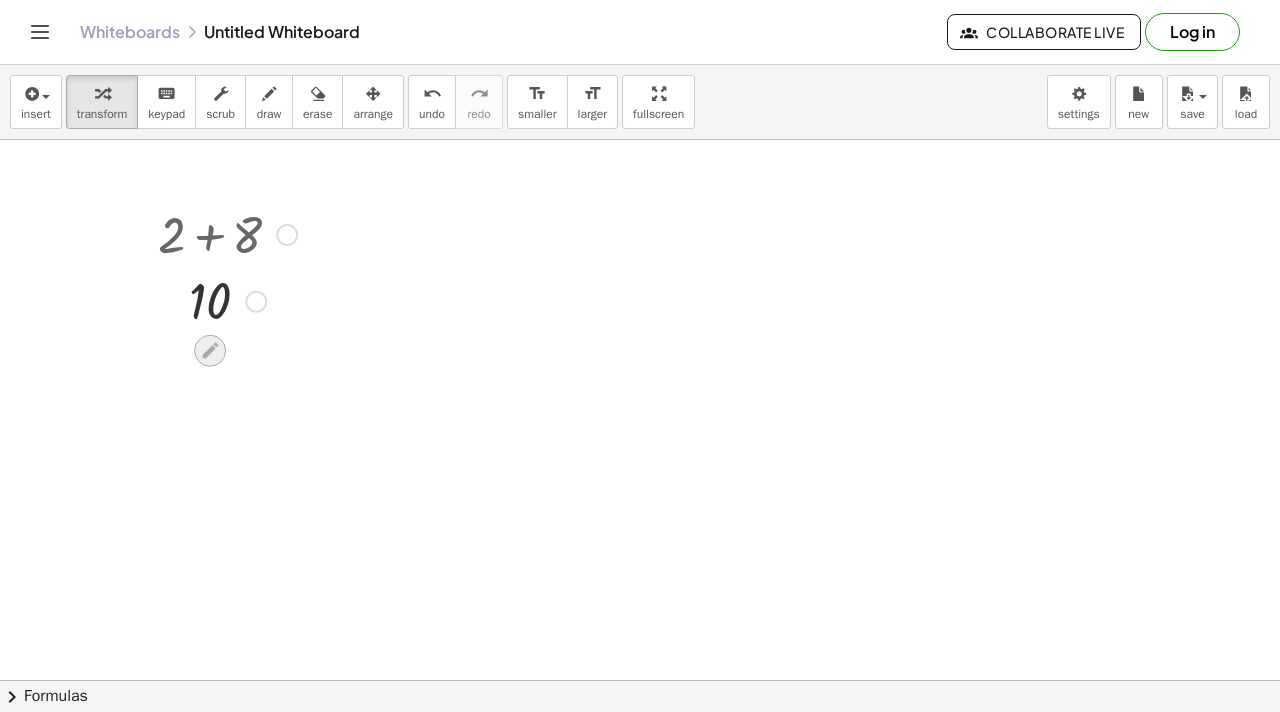 click 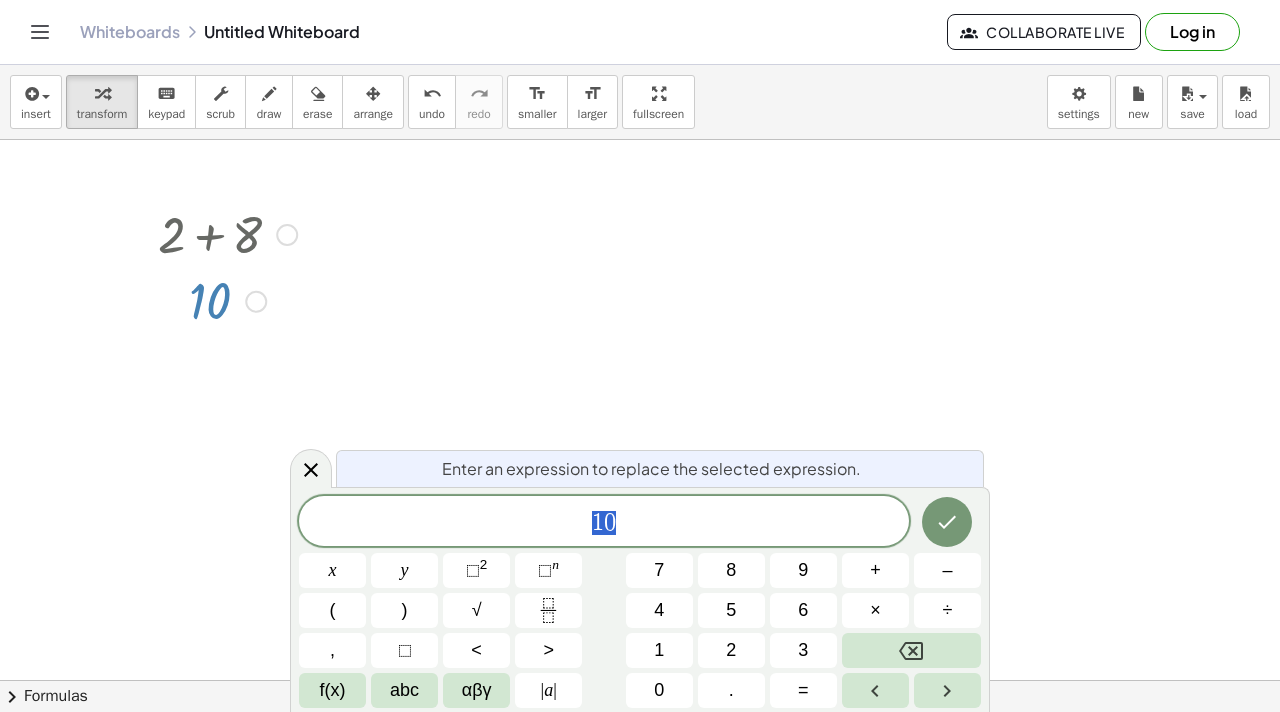 click on "1 0" at bounding box center (604, 523) 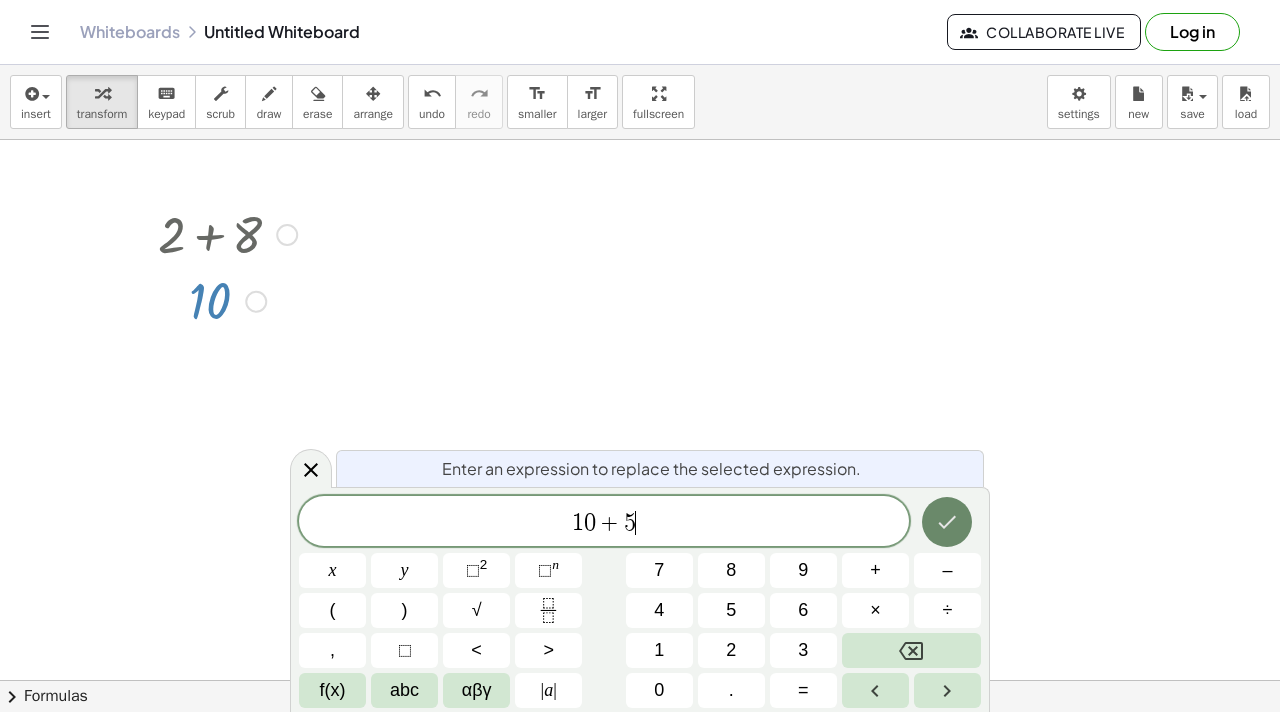 click at bounding box center [947, 522] 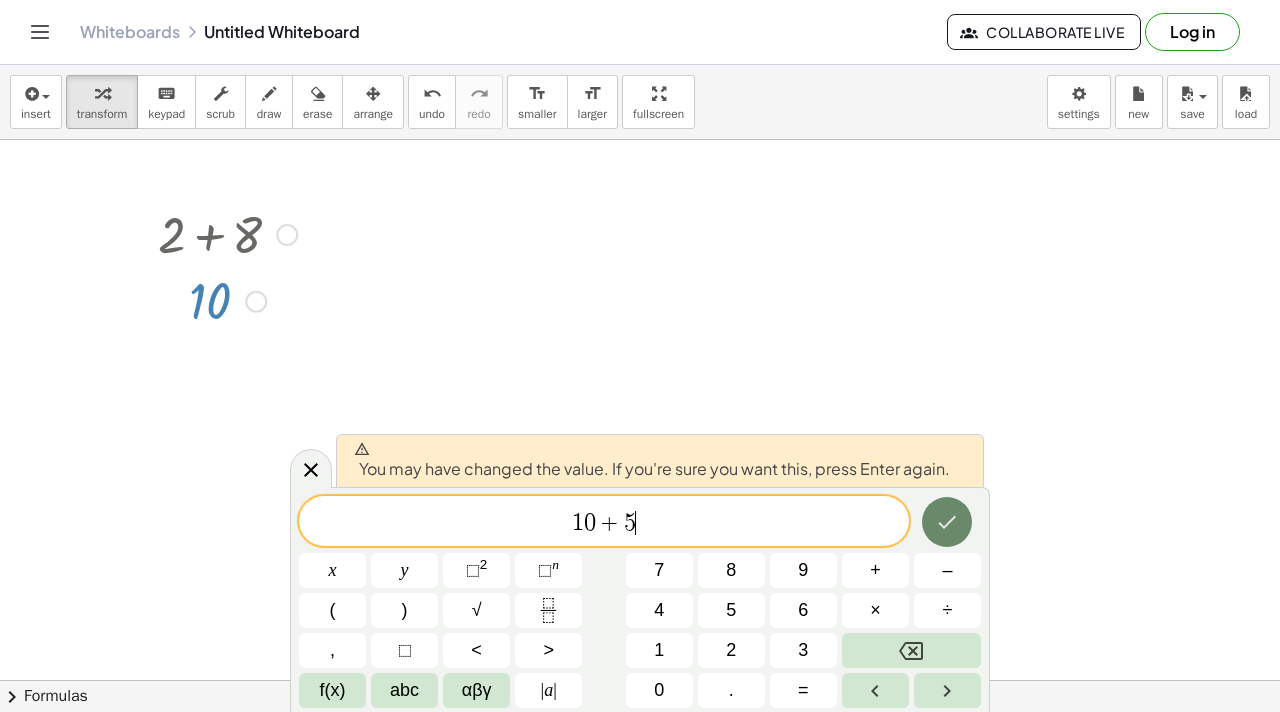 click 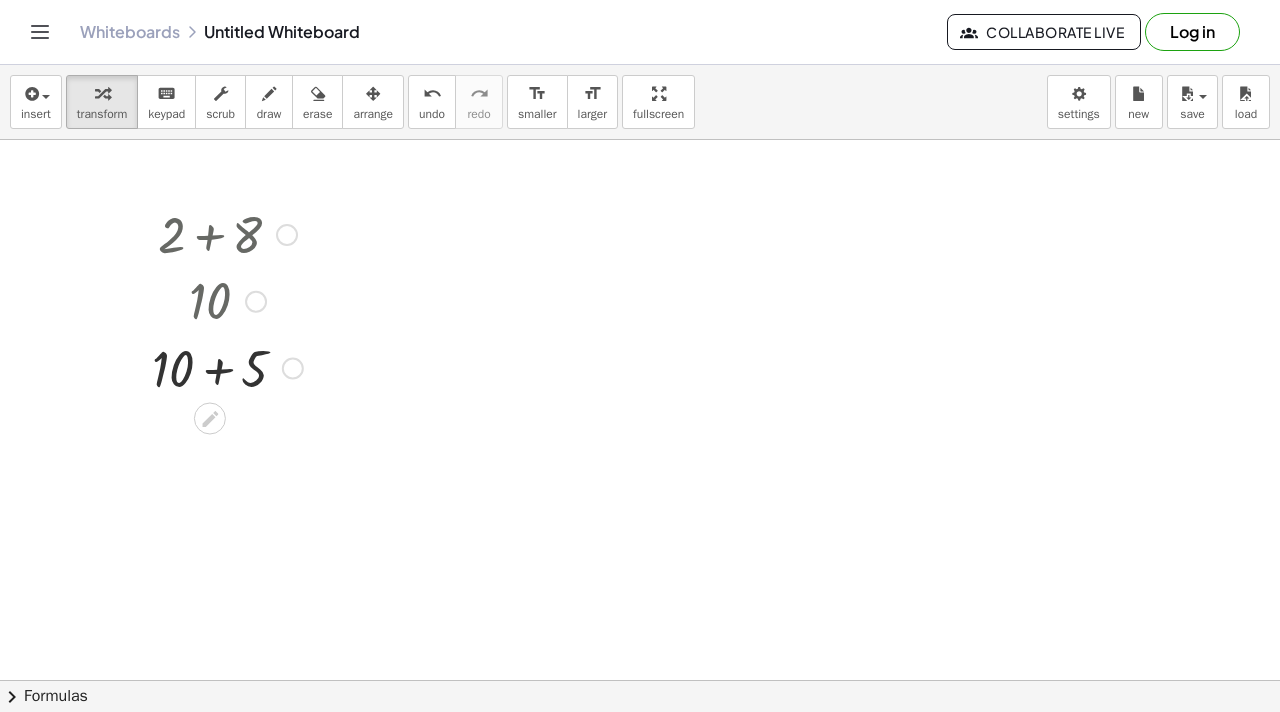 click at bounding box center (227, 367) 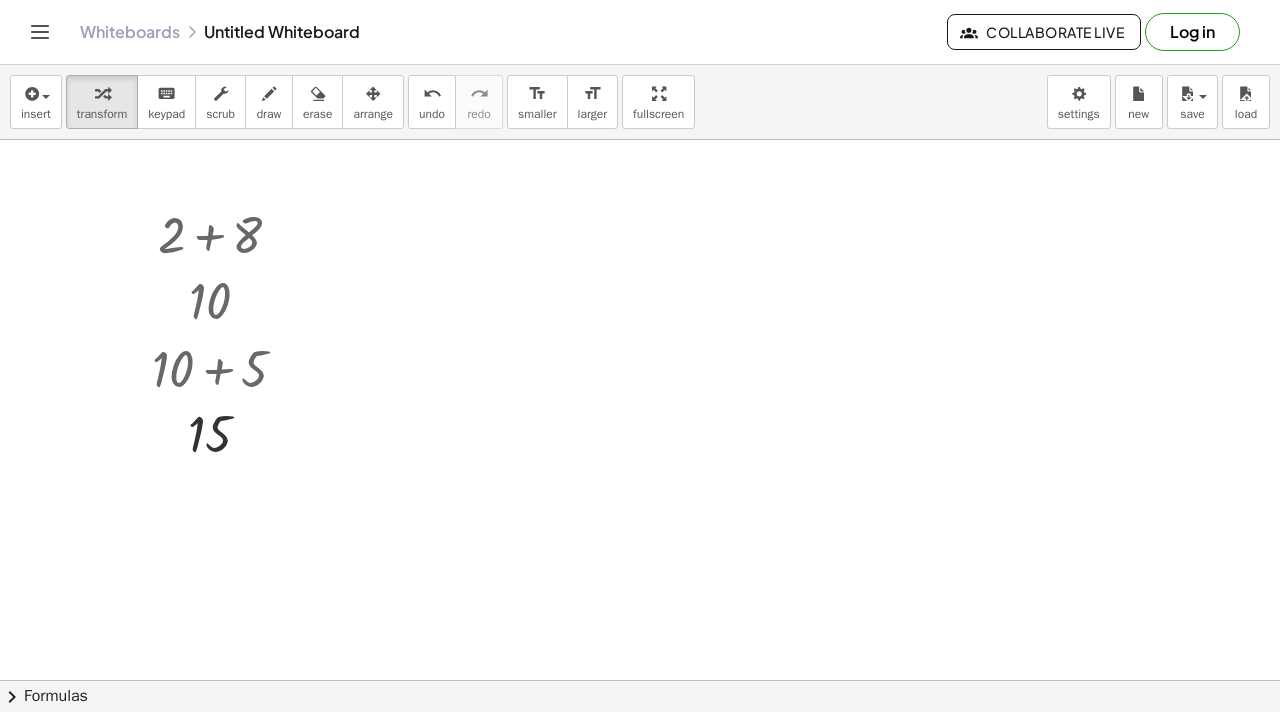 click at bounding box center [640, 680] 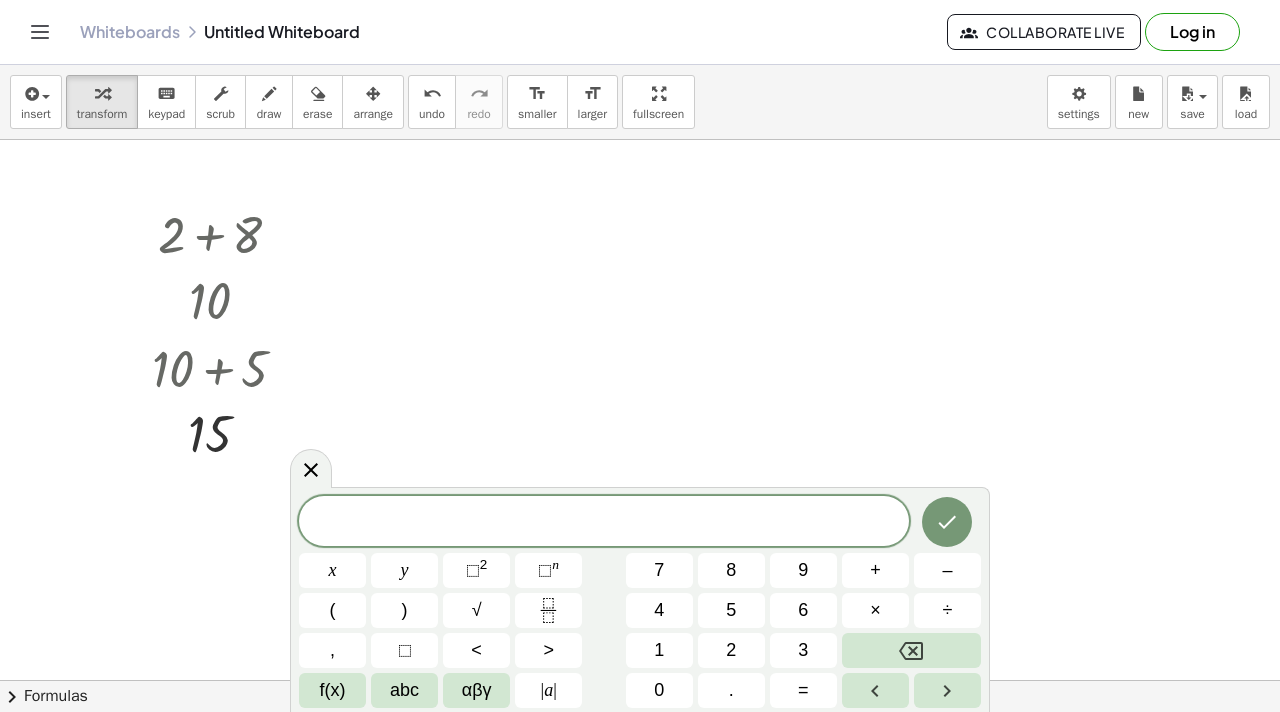 click on "​" at bounding box center (604, 523) 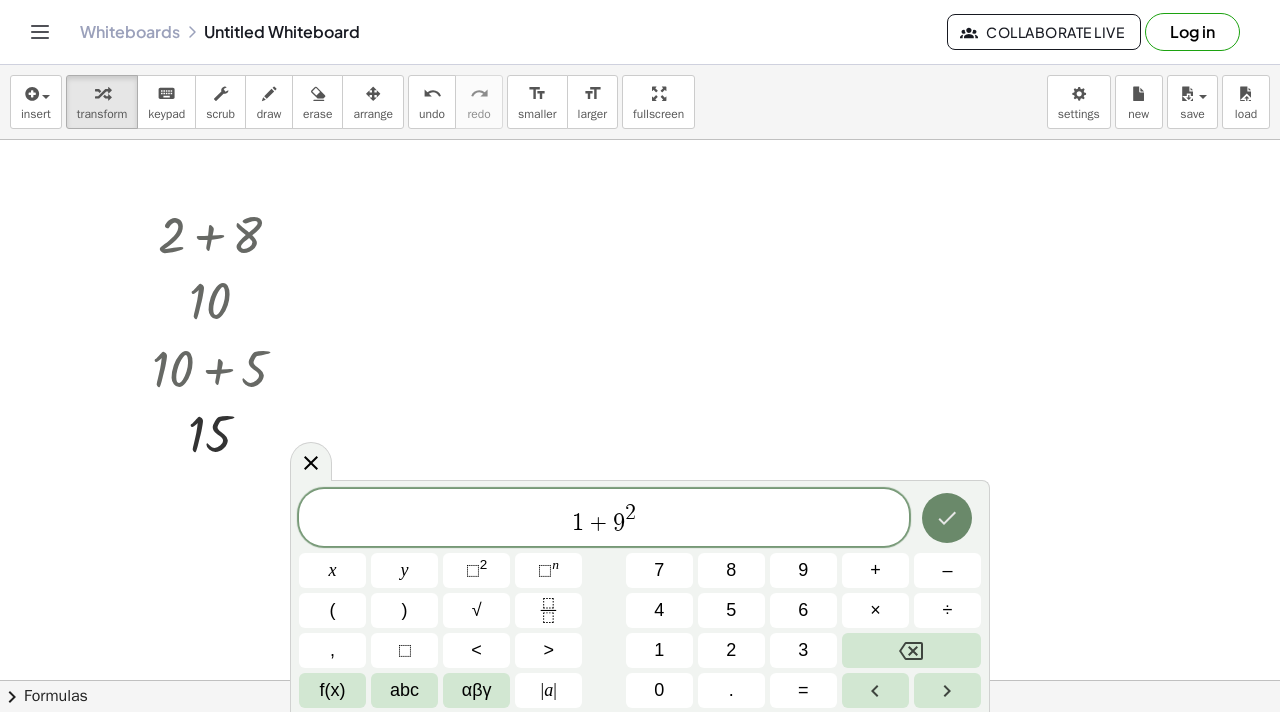 click at bounding box center (947, 518) 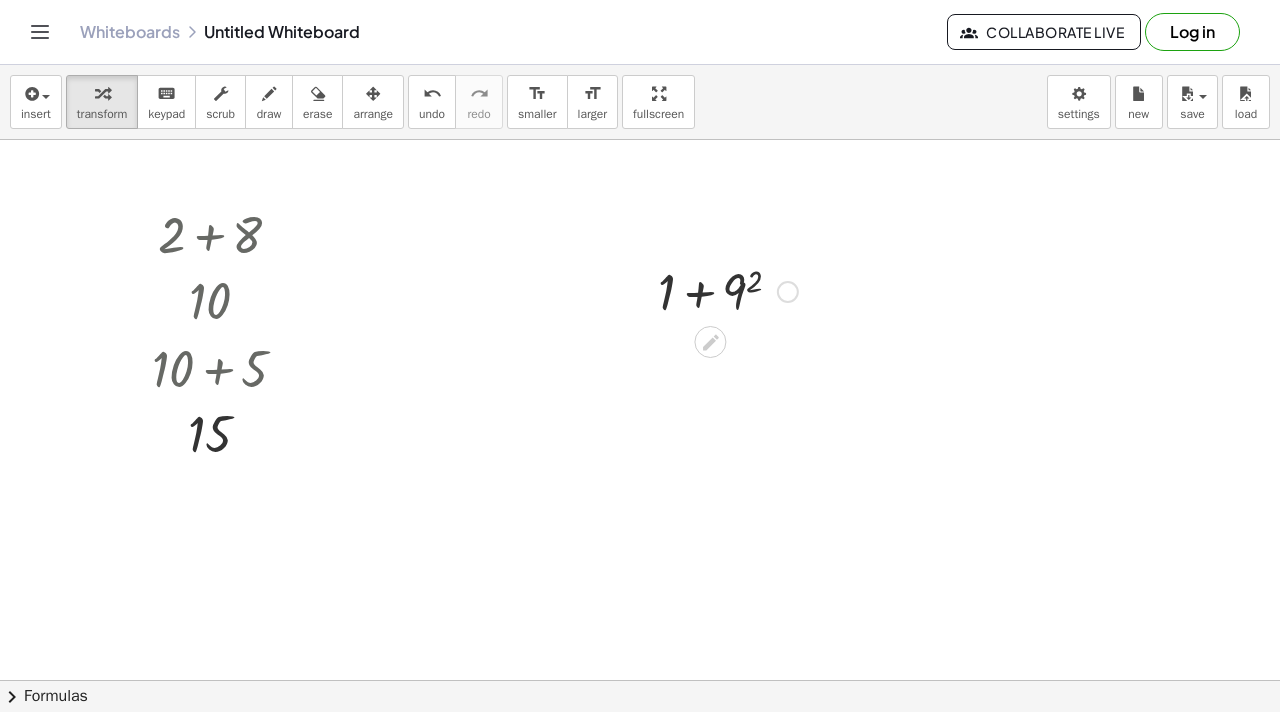 click at bounding box center (728, 290) 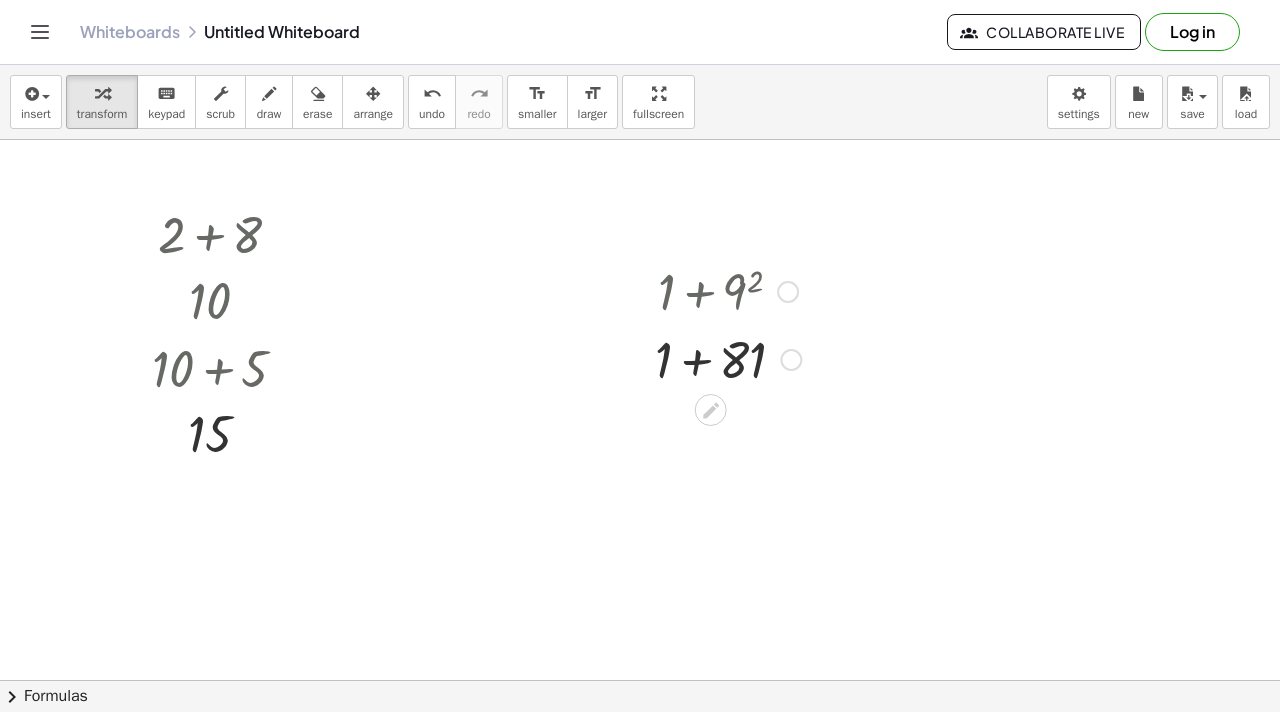 click at bounding box center [728, 358] 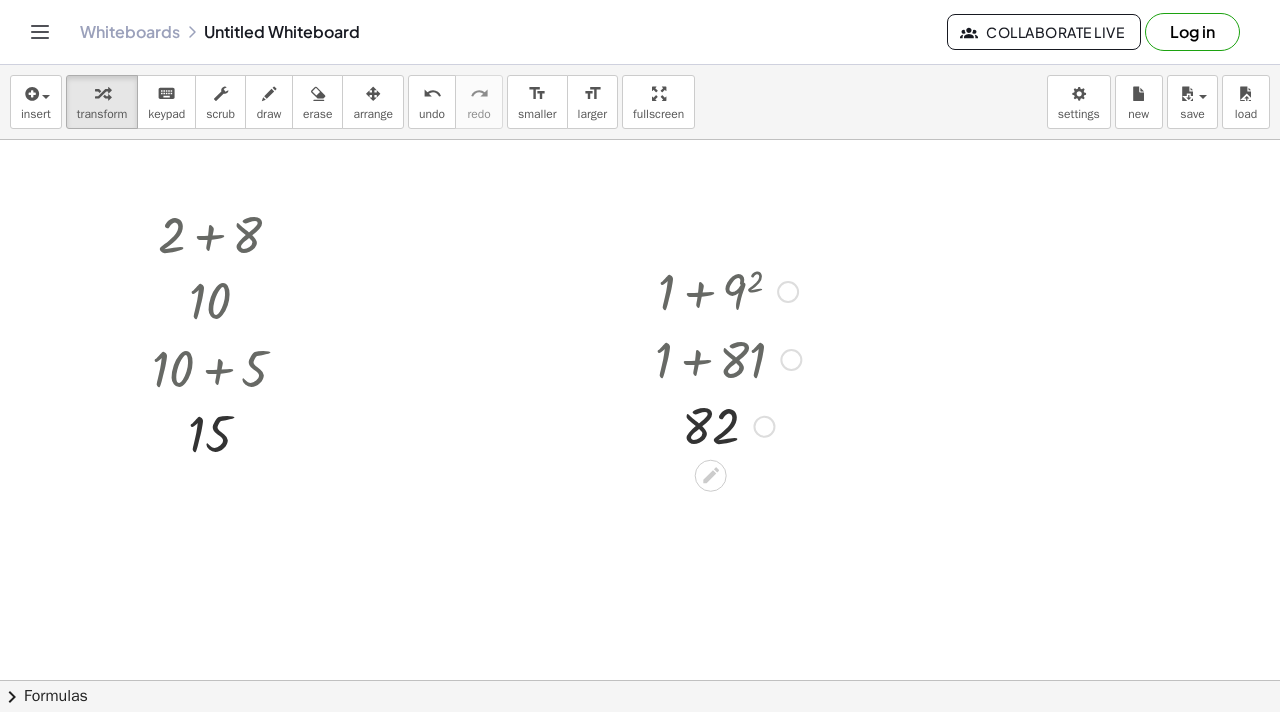click at bounding box center [728, 425] 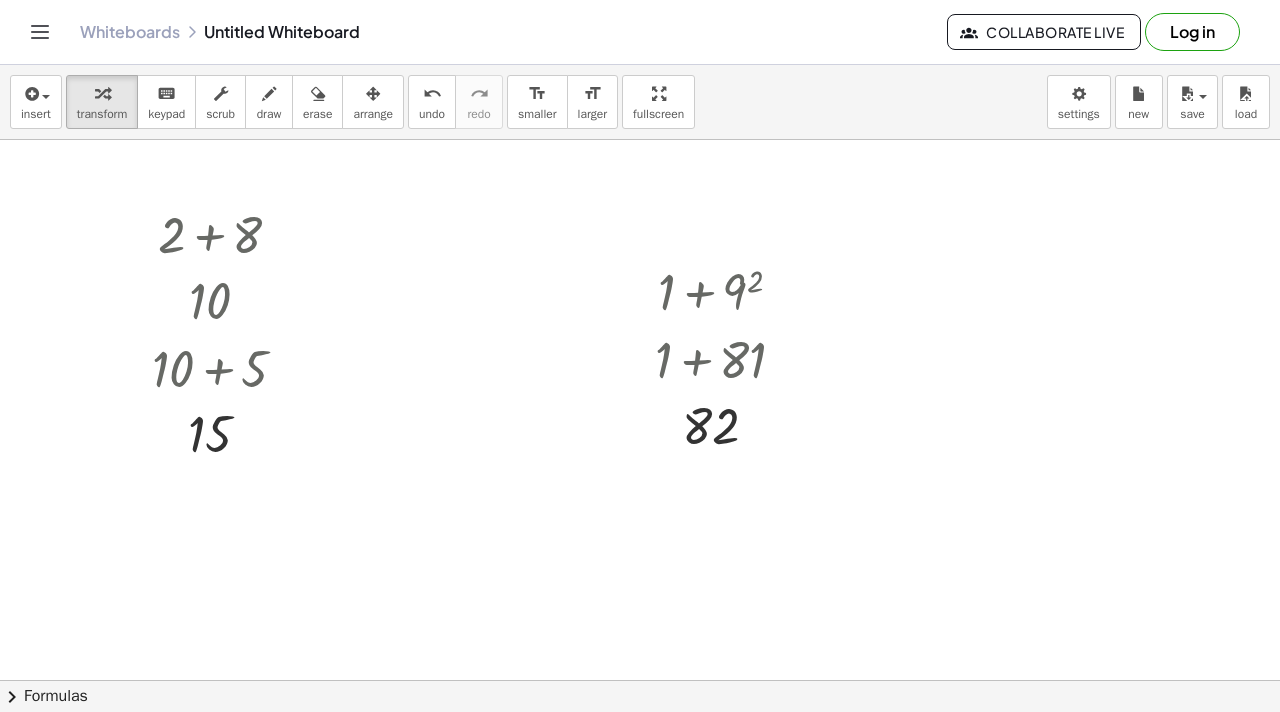 click at bounding box center (640, 680) 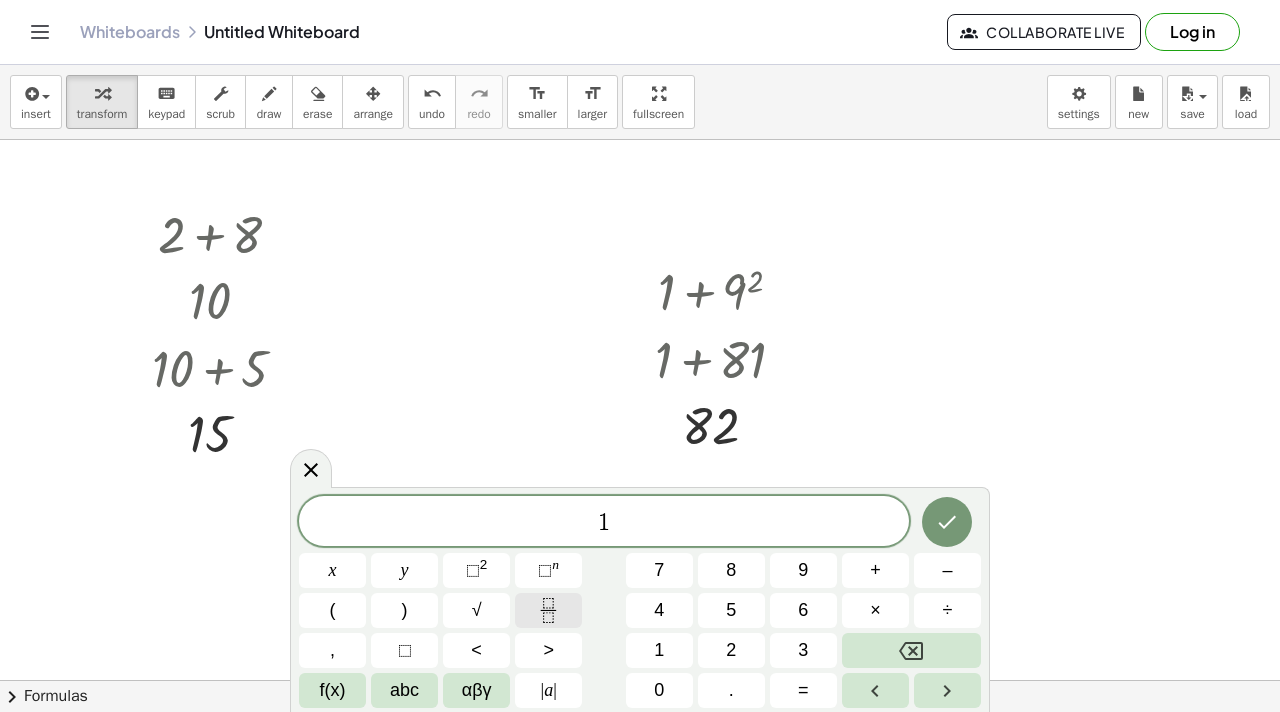 click at bounding box center (548, 610) 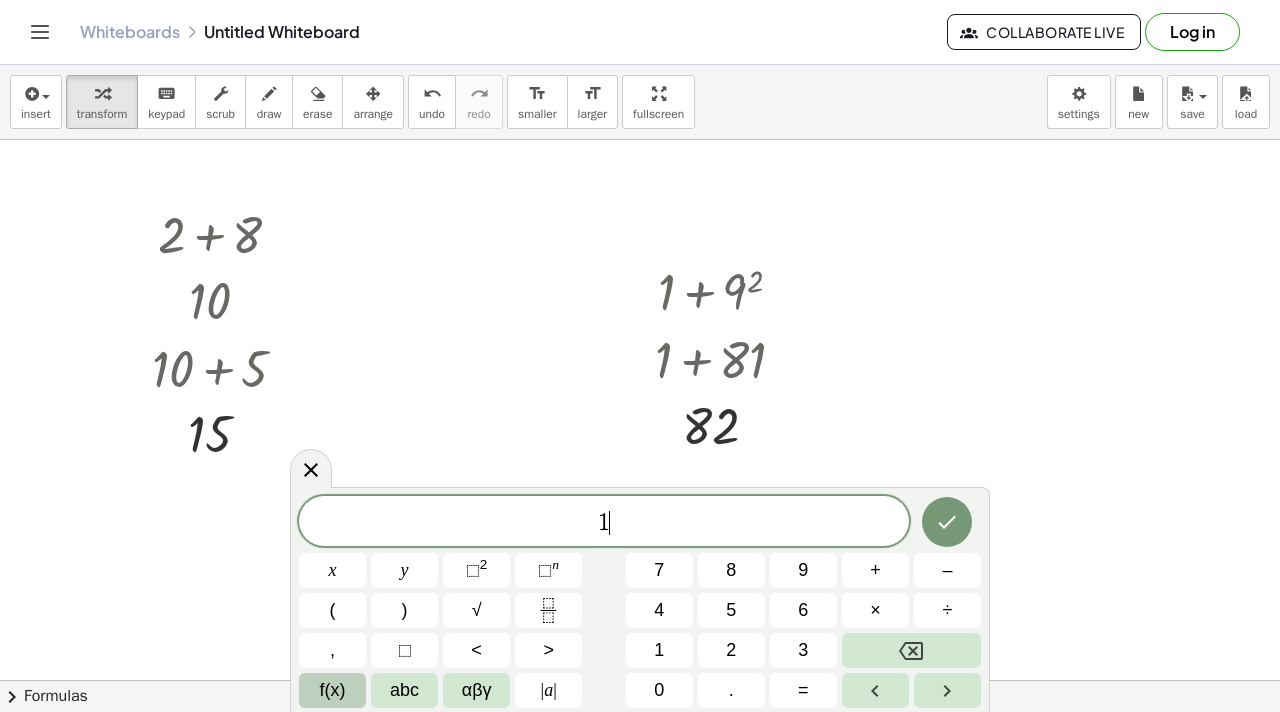 click on "f(x)" at bounding box center [333, 690] 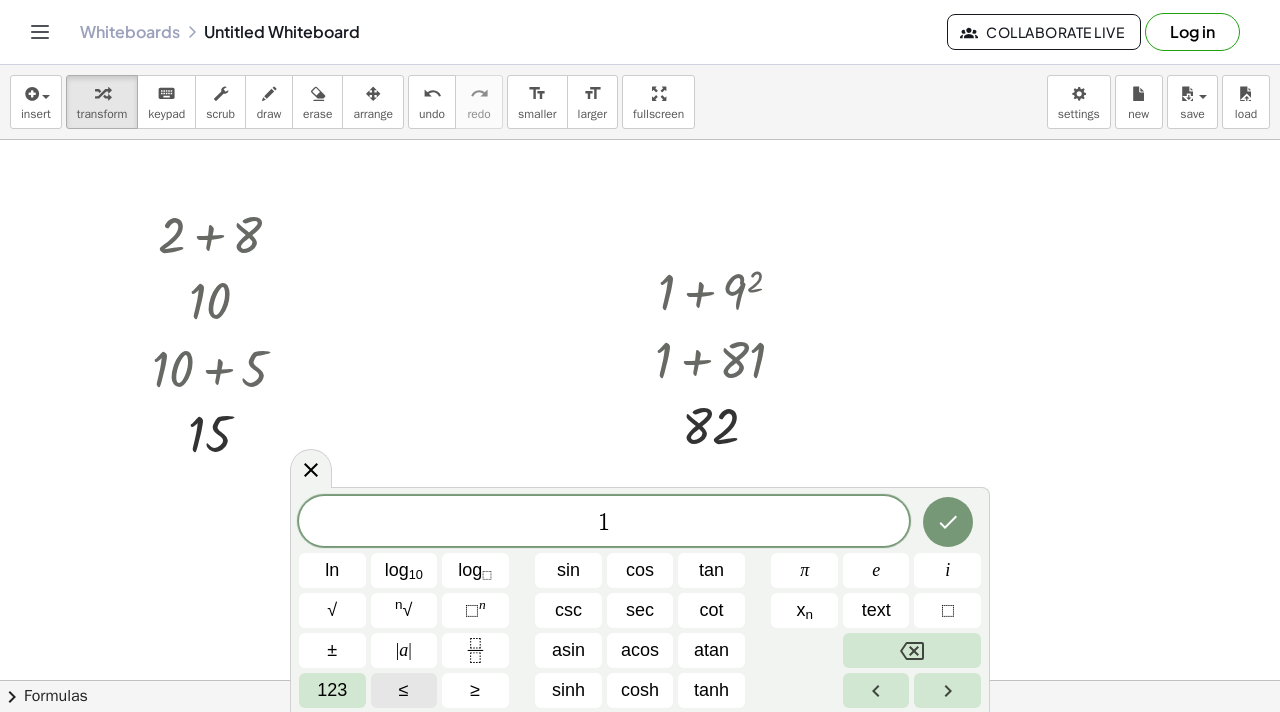 click on "≤" at bounding box center [404, 690] 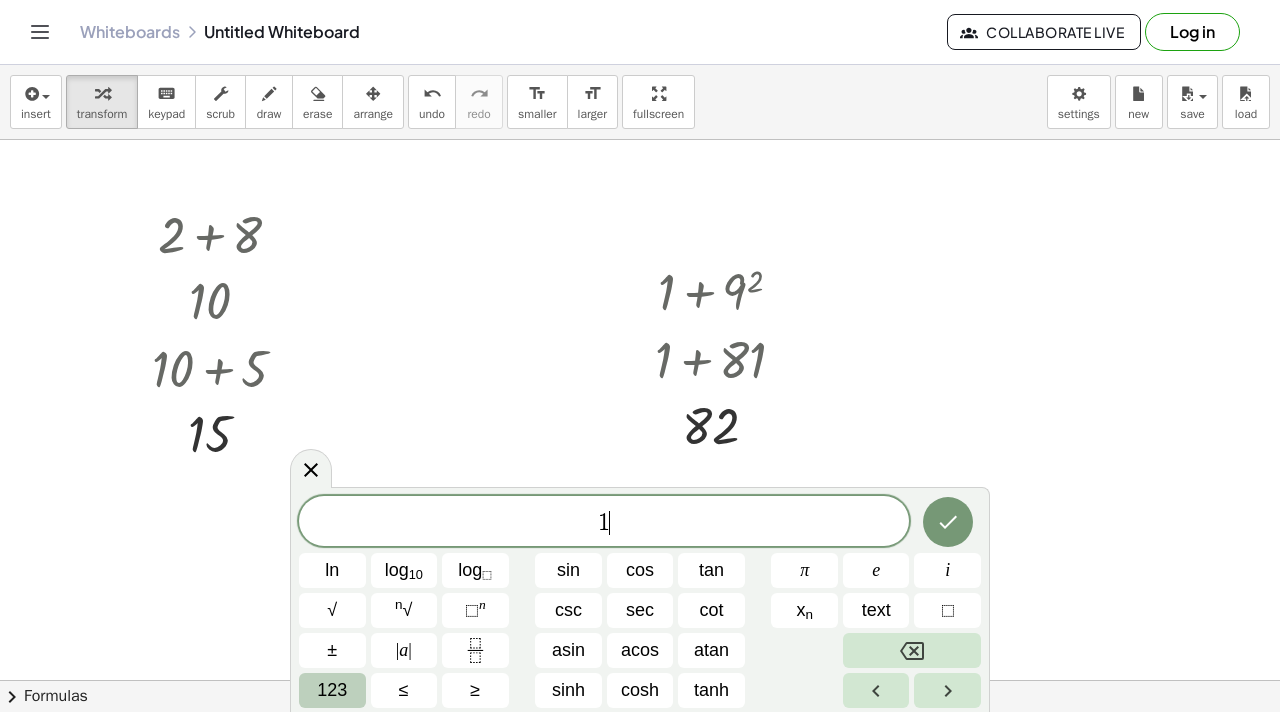 click on "123" at bounding box center (332, 690) 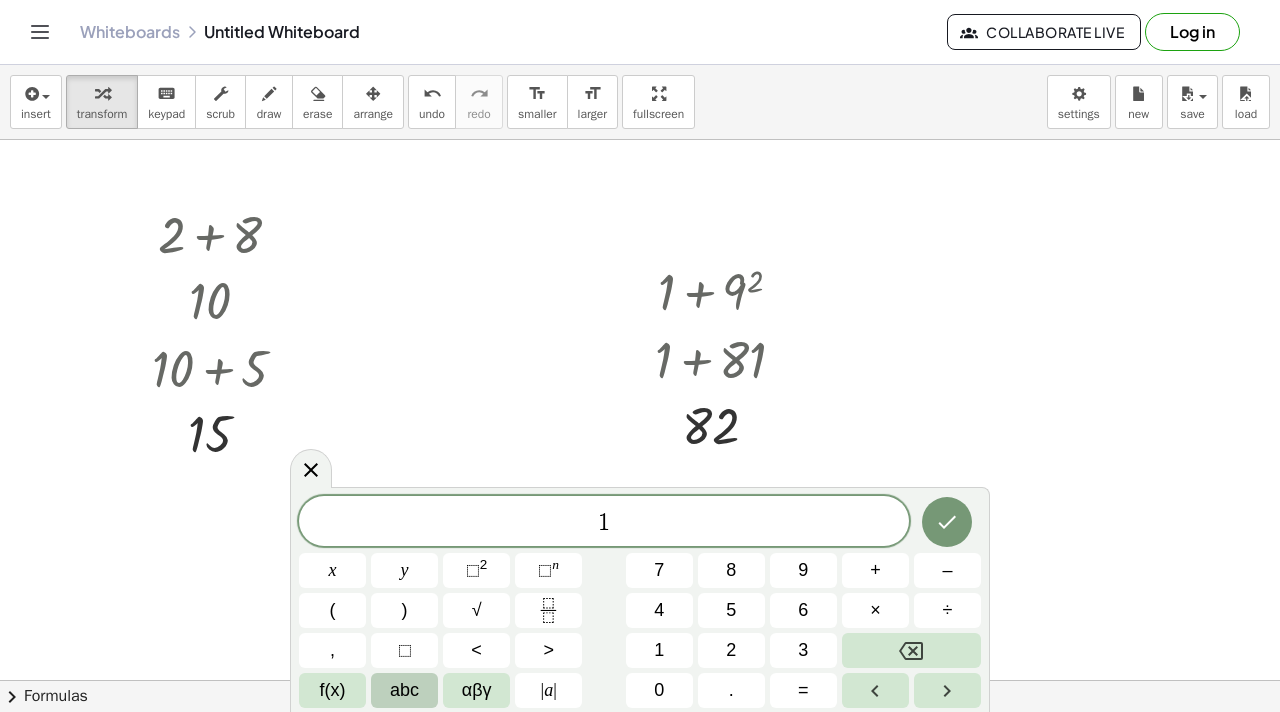 click on "abc" at bounding box center [404, 690] 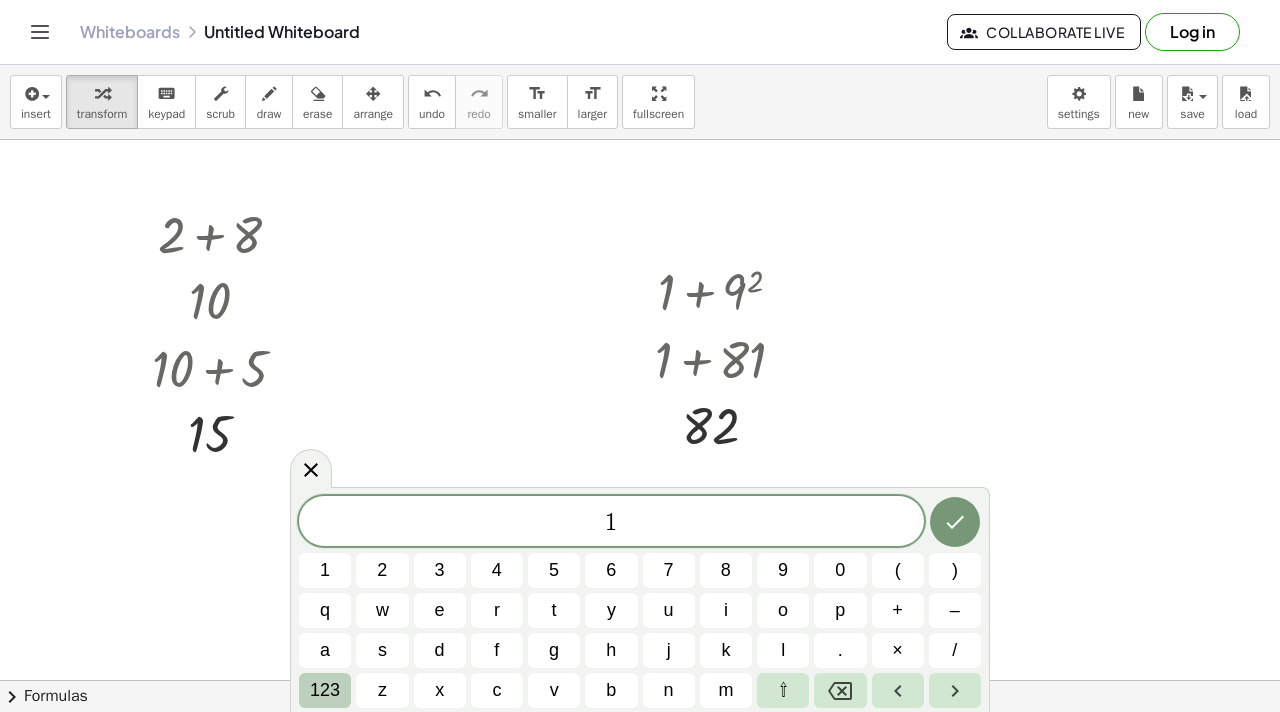 click on "123" at bounding box center [325, 690] 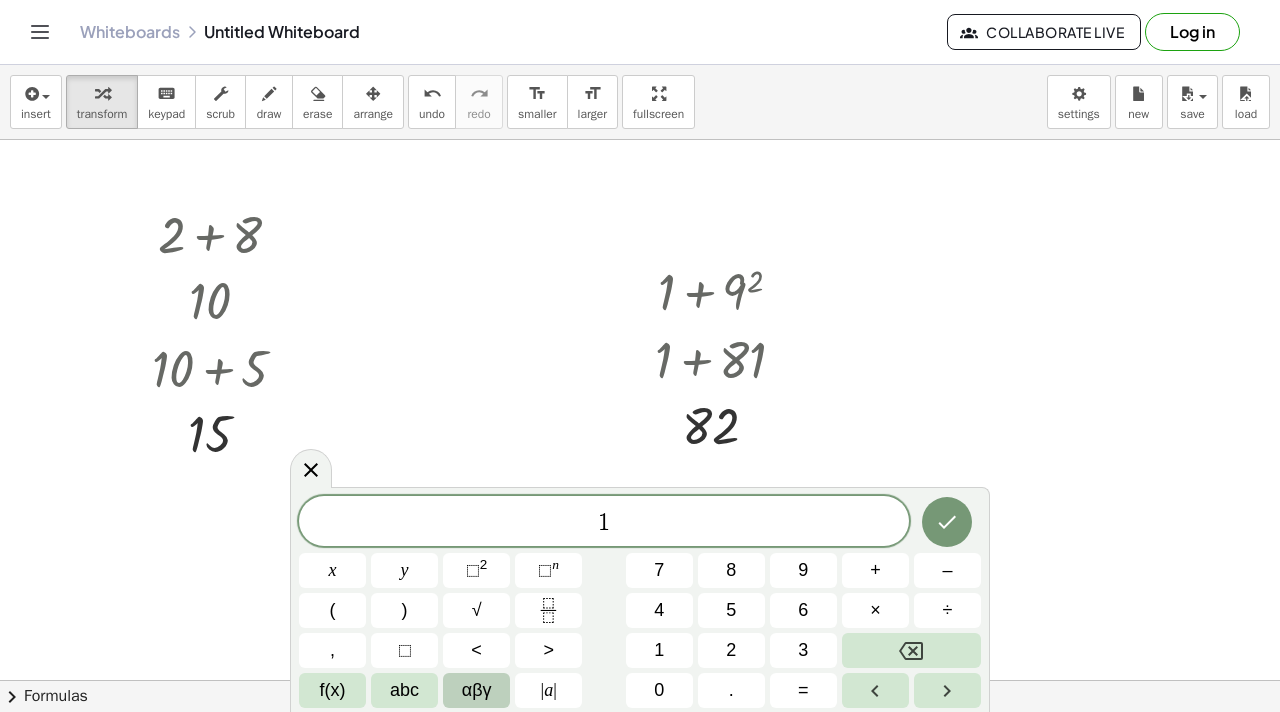 click on "αβγ" at bounding box center [476, 690] 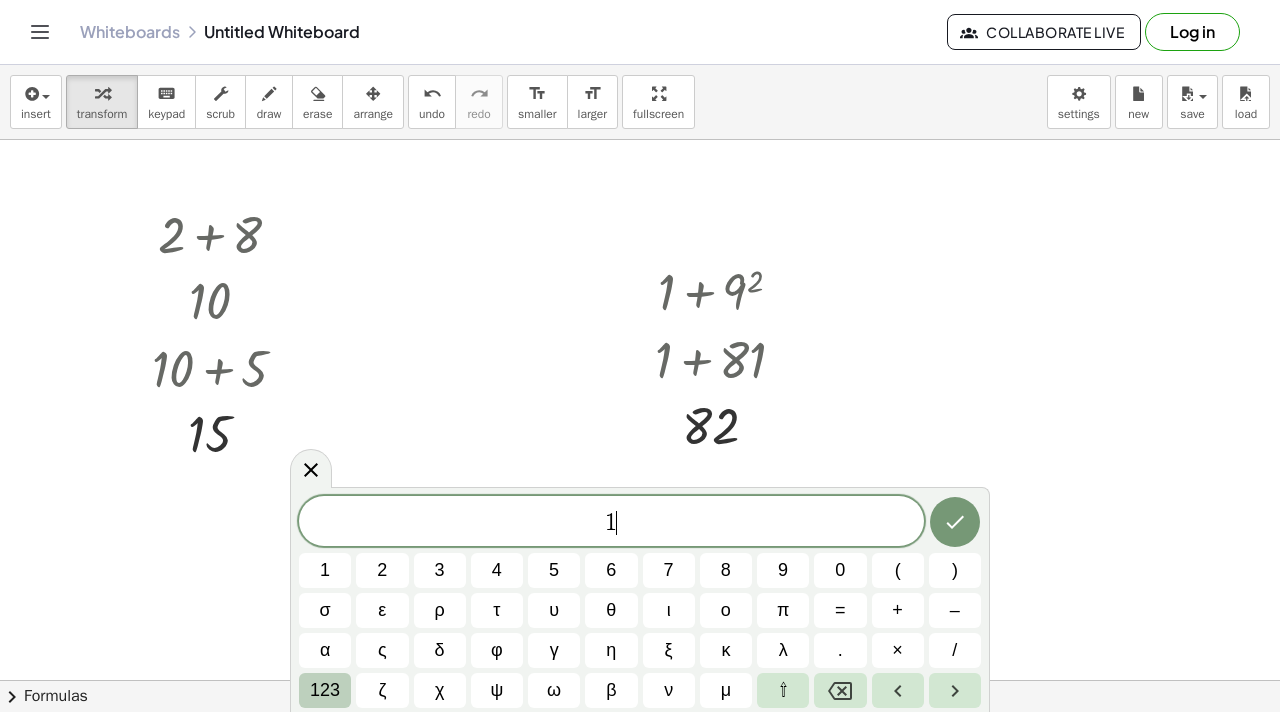 click on "123" at bounding box center [325, 690] 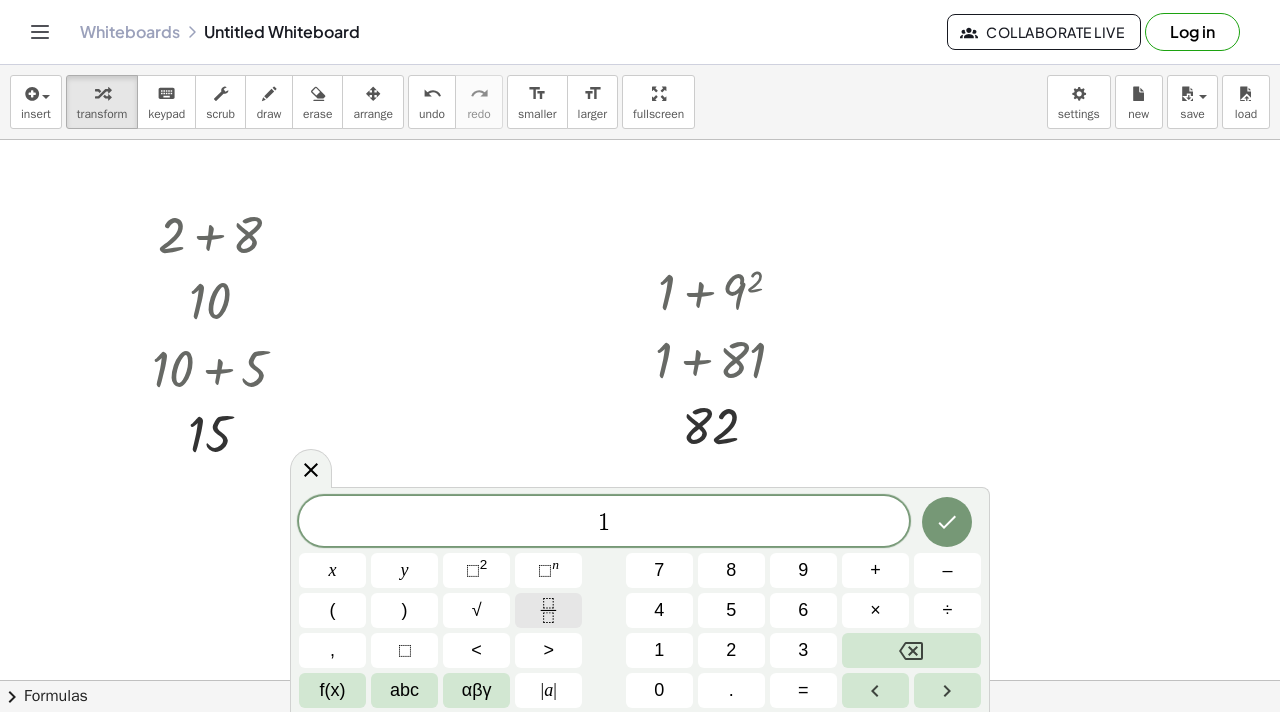 click 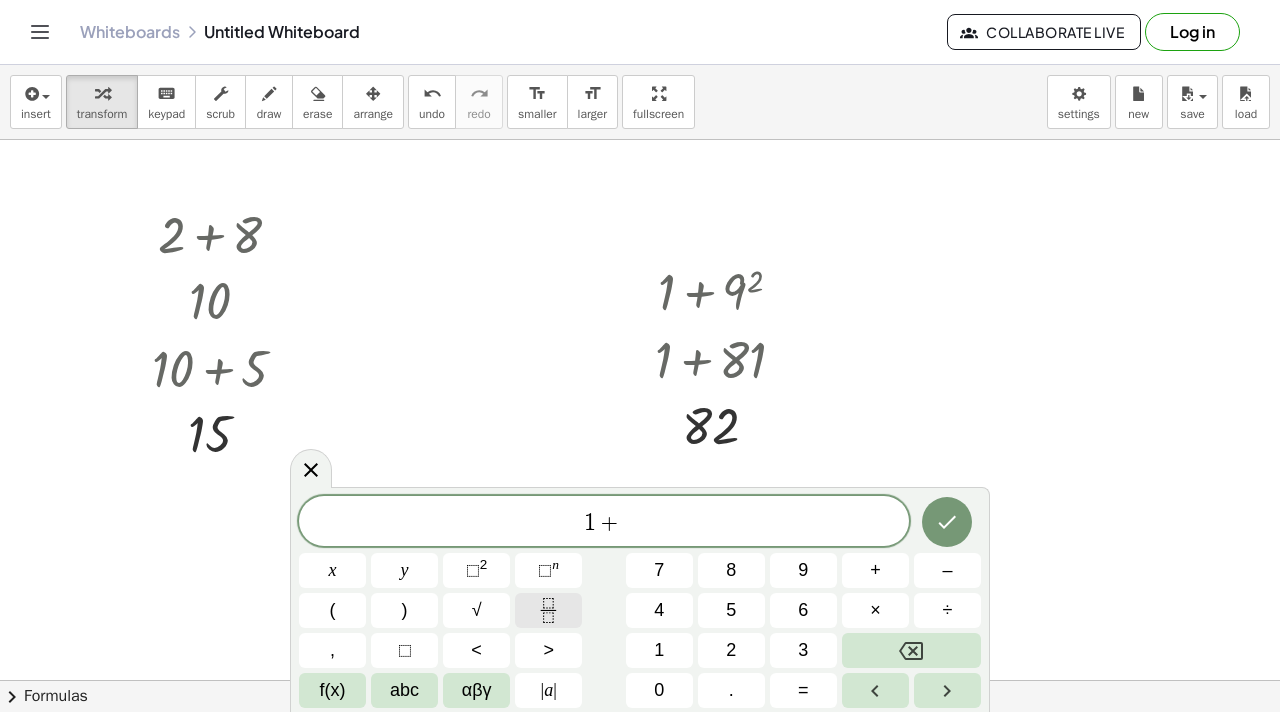 click at bounding box center [548, 610] 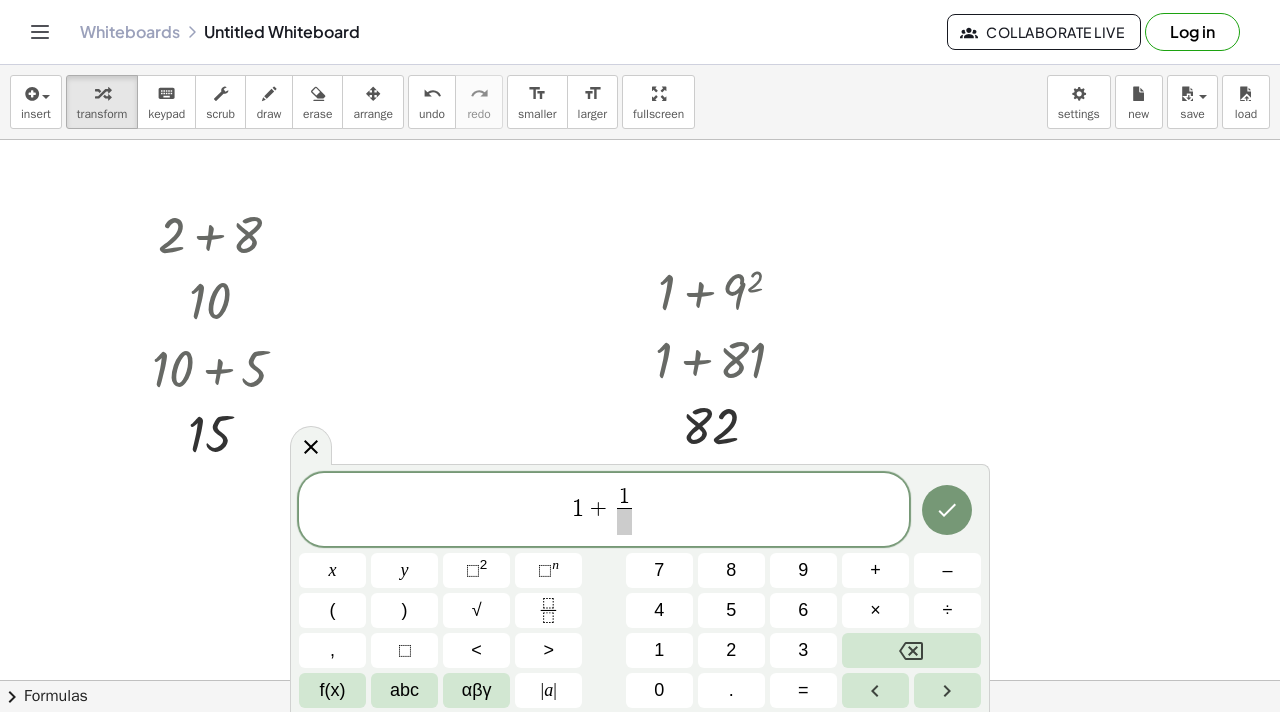 click at bounding box center [624, 521] 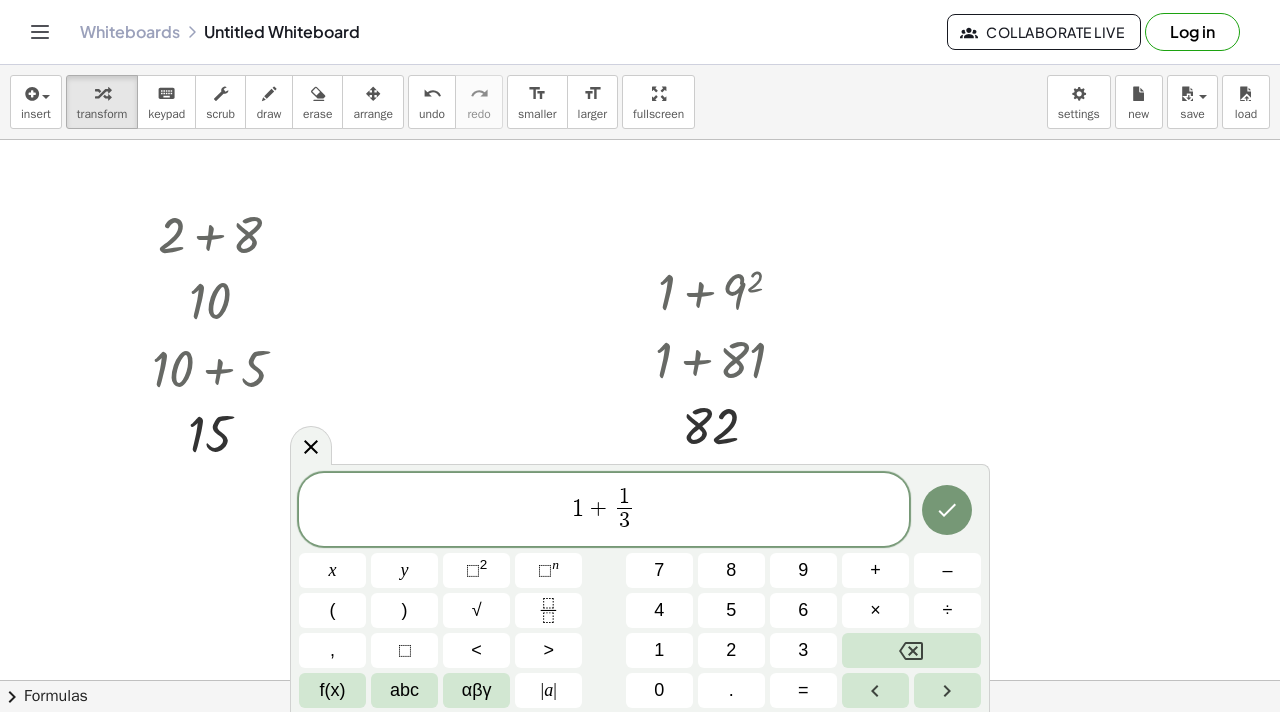 click on "1 3 ​ ​" at bounding box center (624, 511) 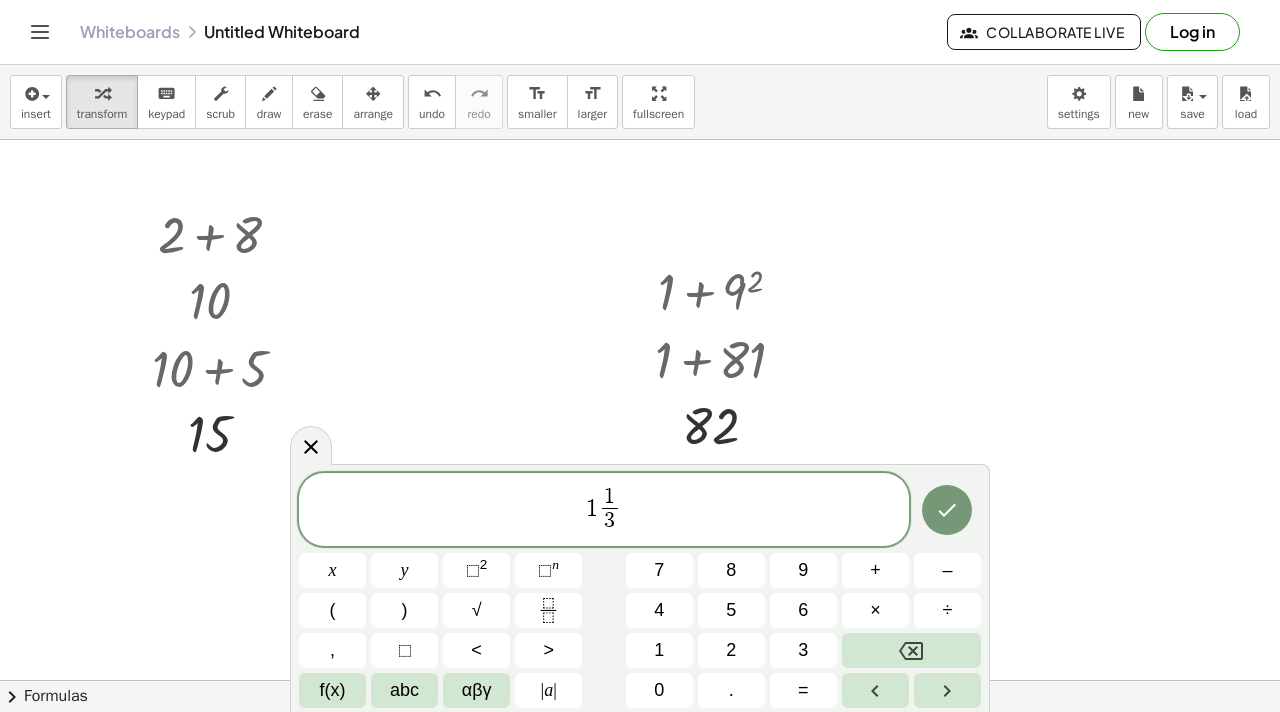 click on "1 ​ 1 3 ​" at bounding box center (604, 511) 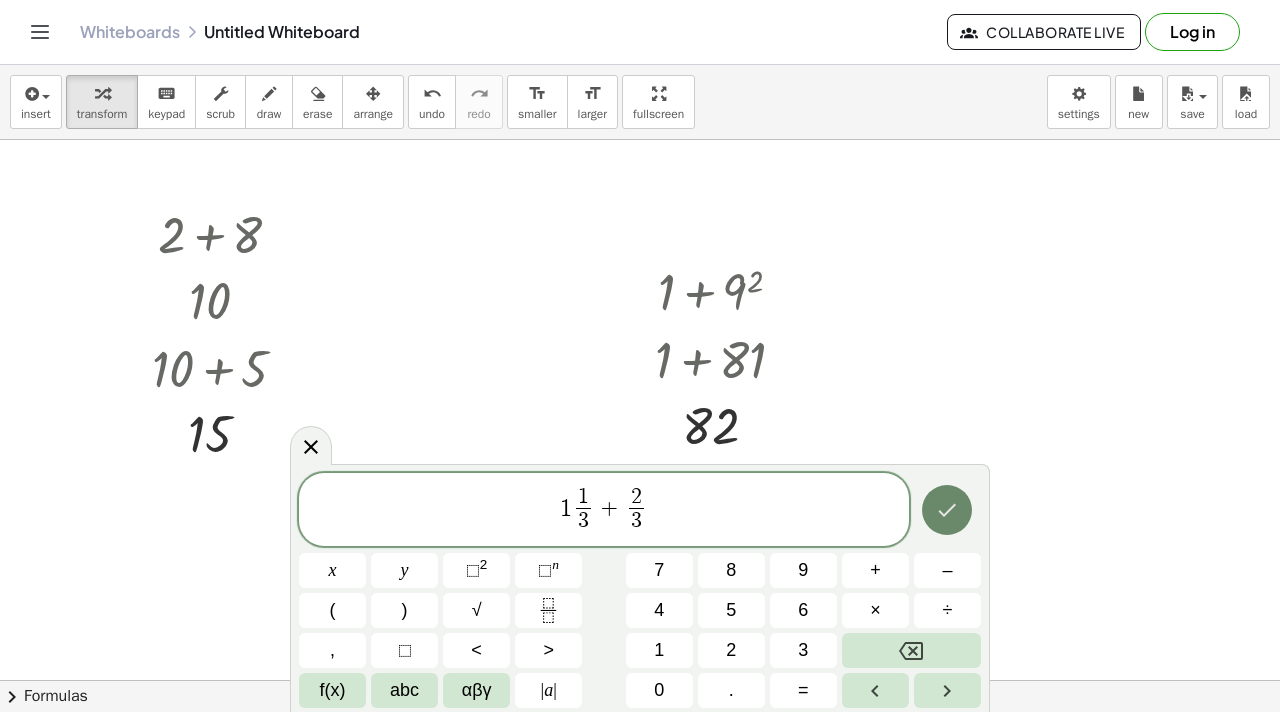 click 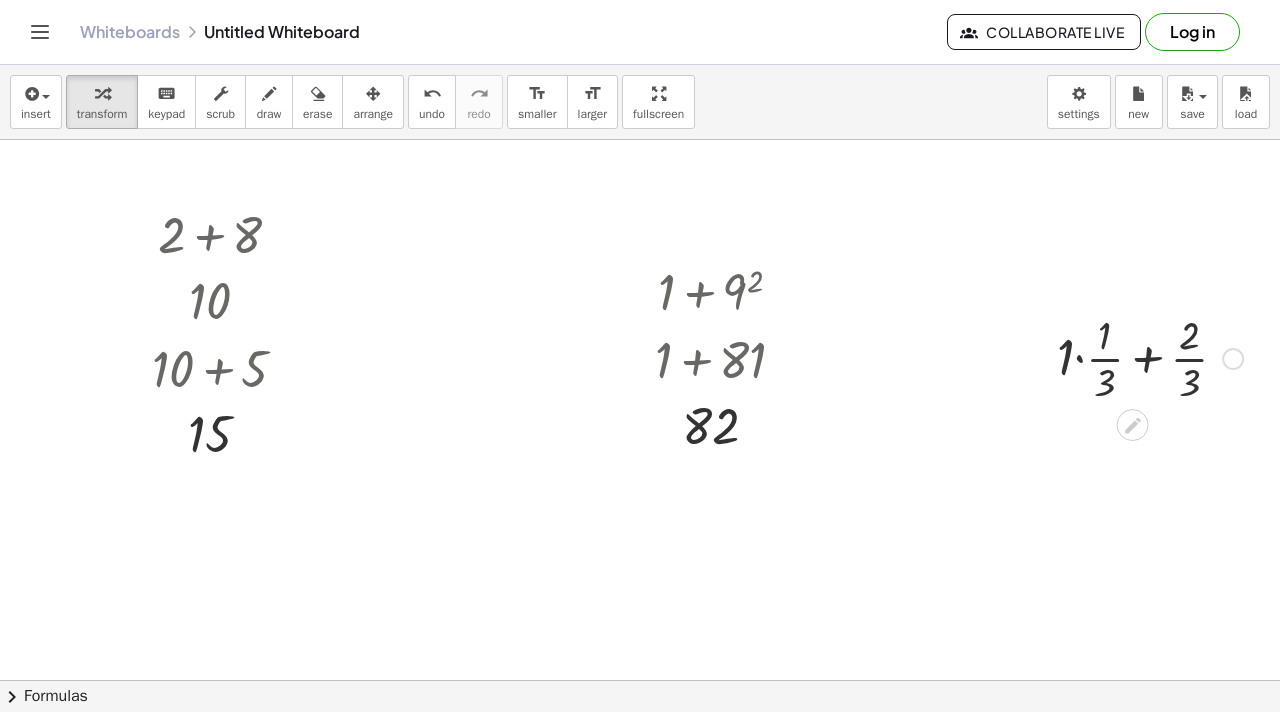 click at bounding box center [1150, 357] 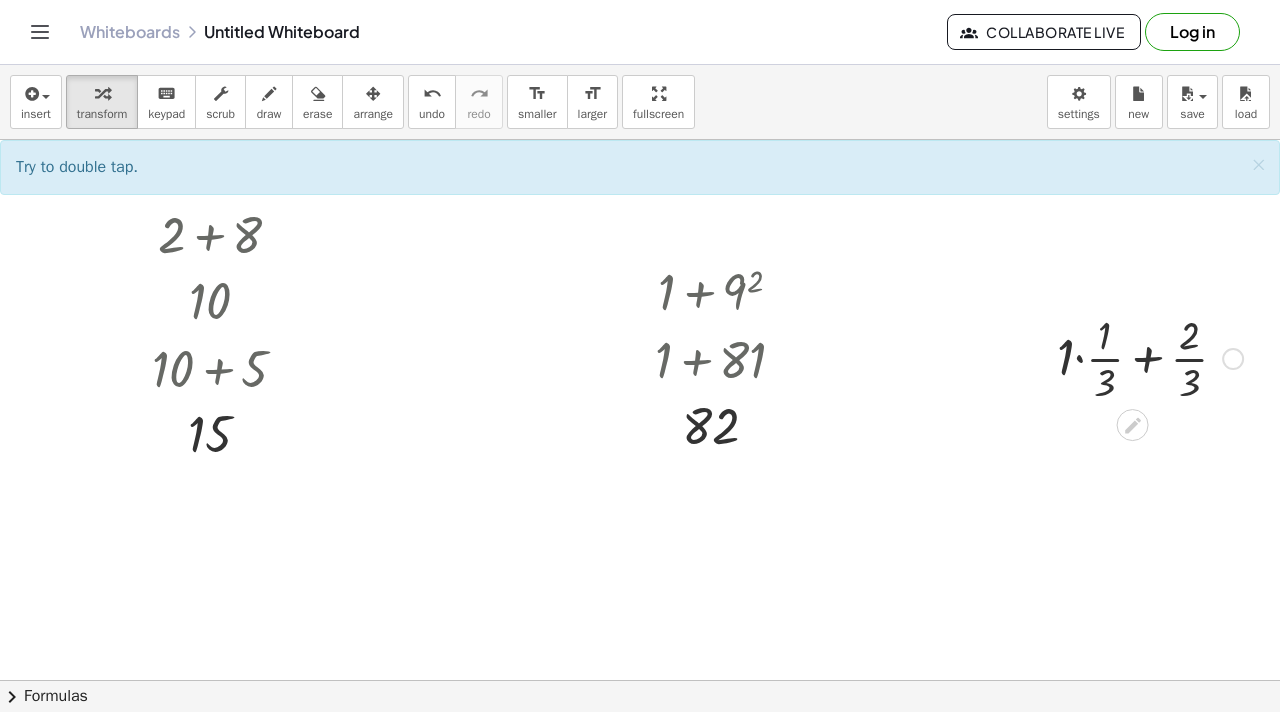 click at bounding box center (1150, 357) 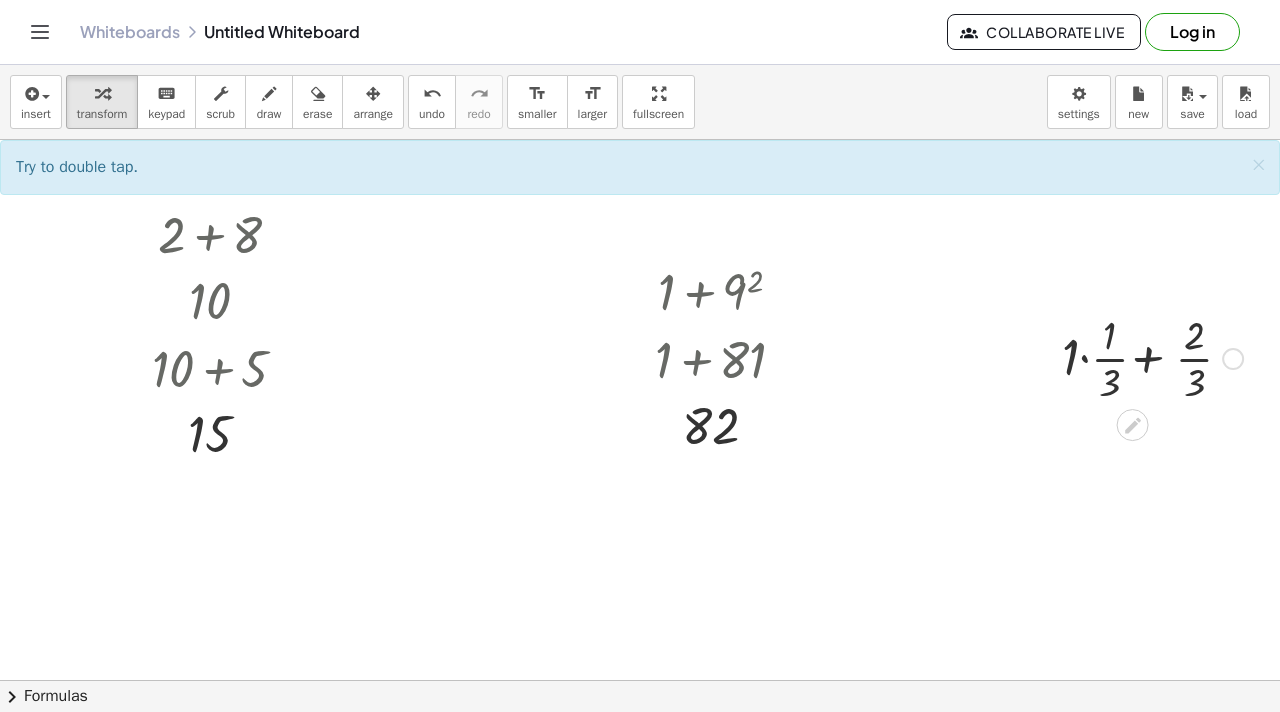 click at bounding box center [1150, 357] 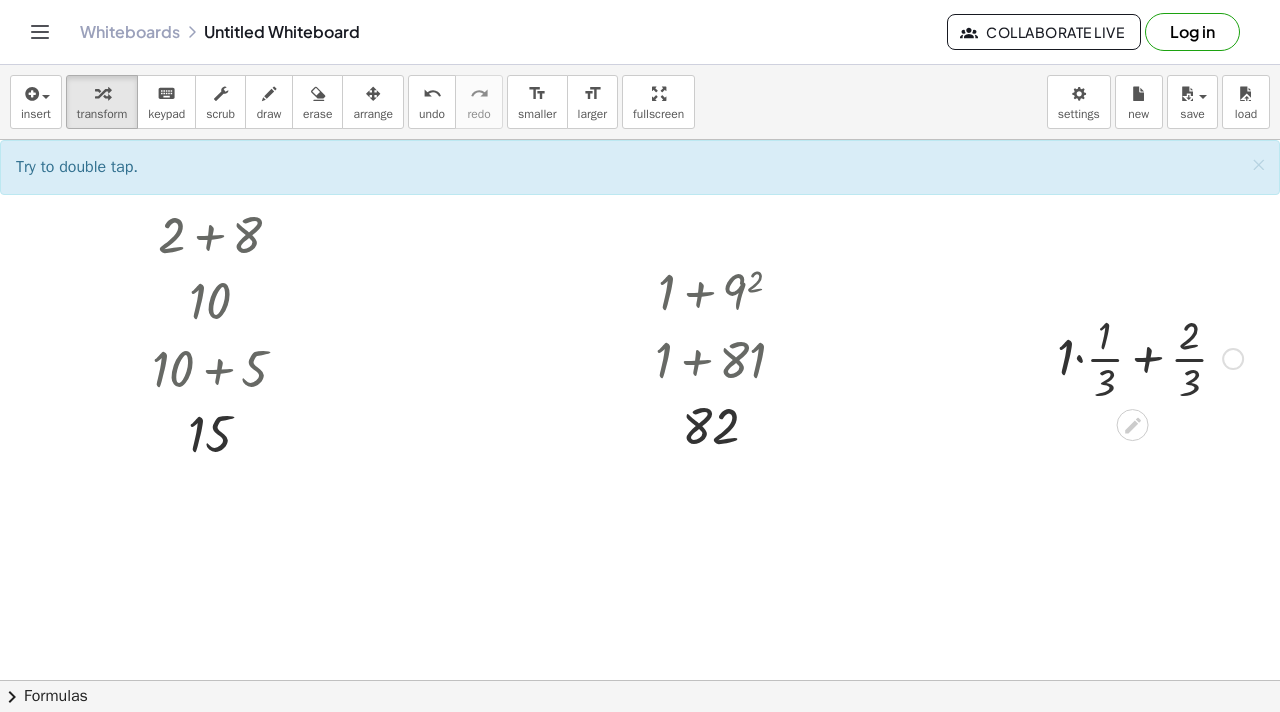 click at bounding box center [1150, 357] 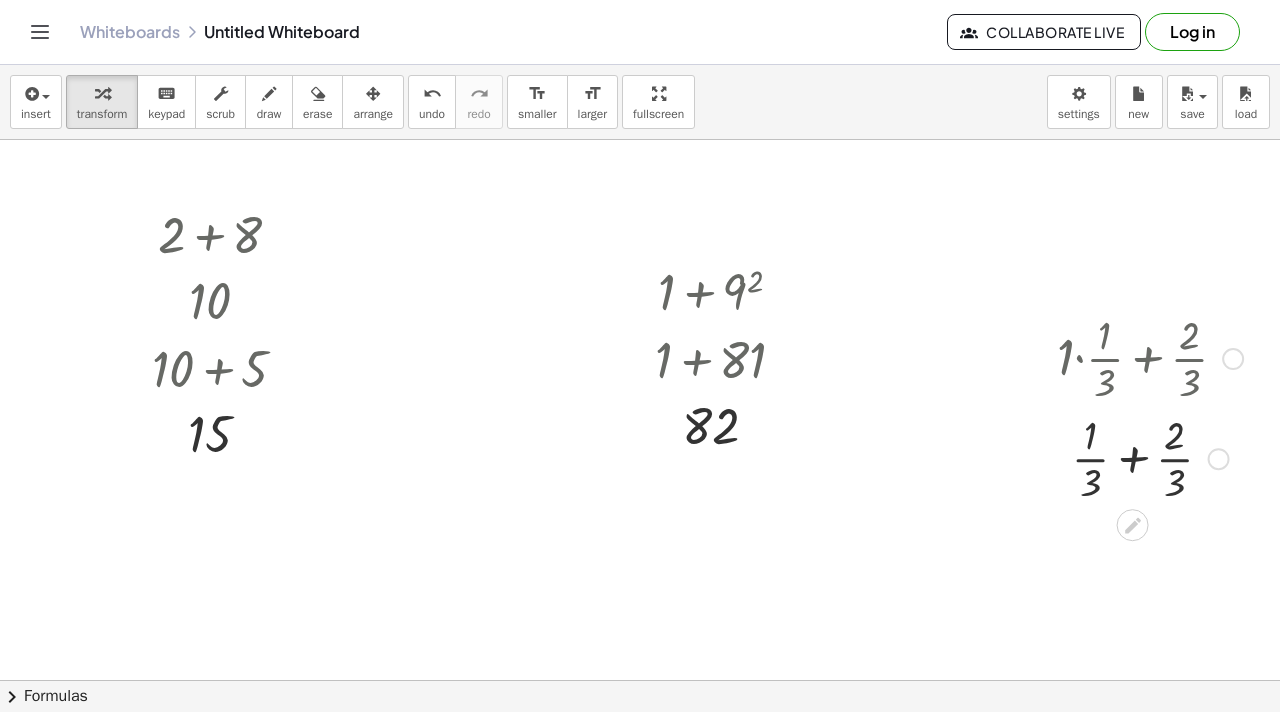 click at bounding box center [1150, 457] 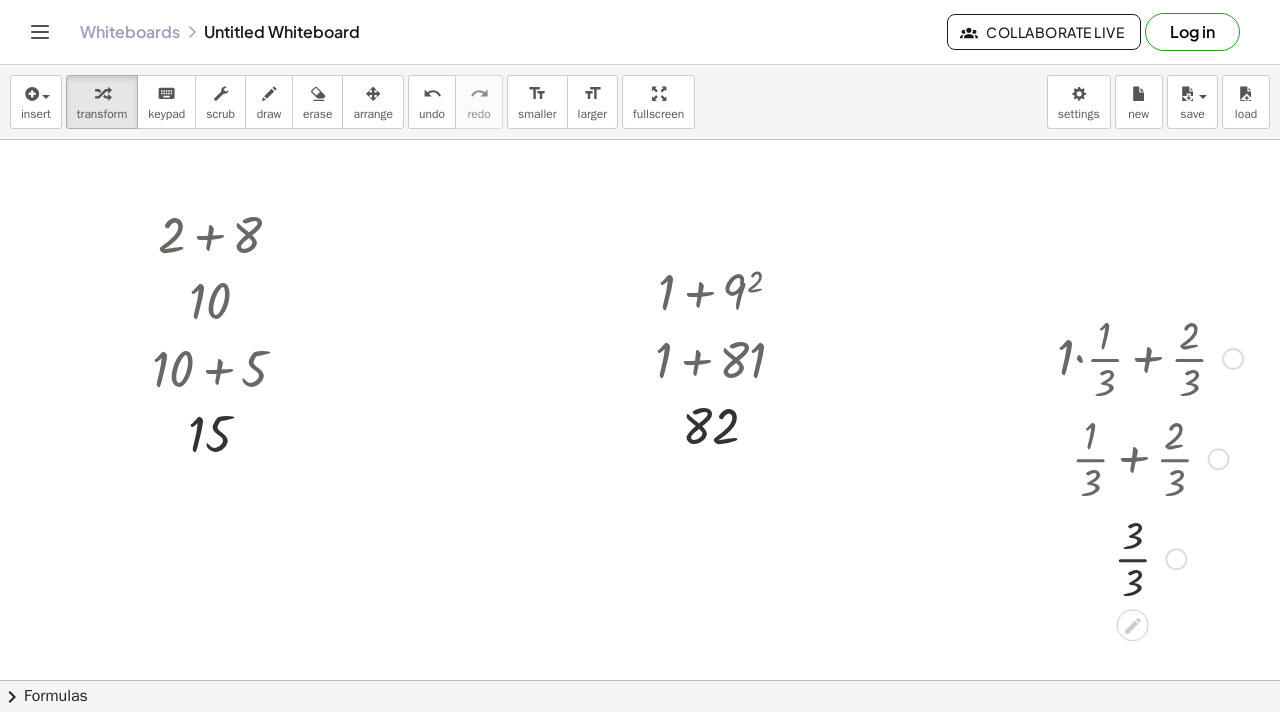 click at bounding box center (1150, 357) 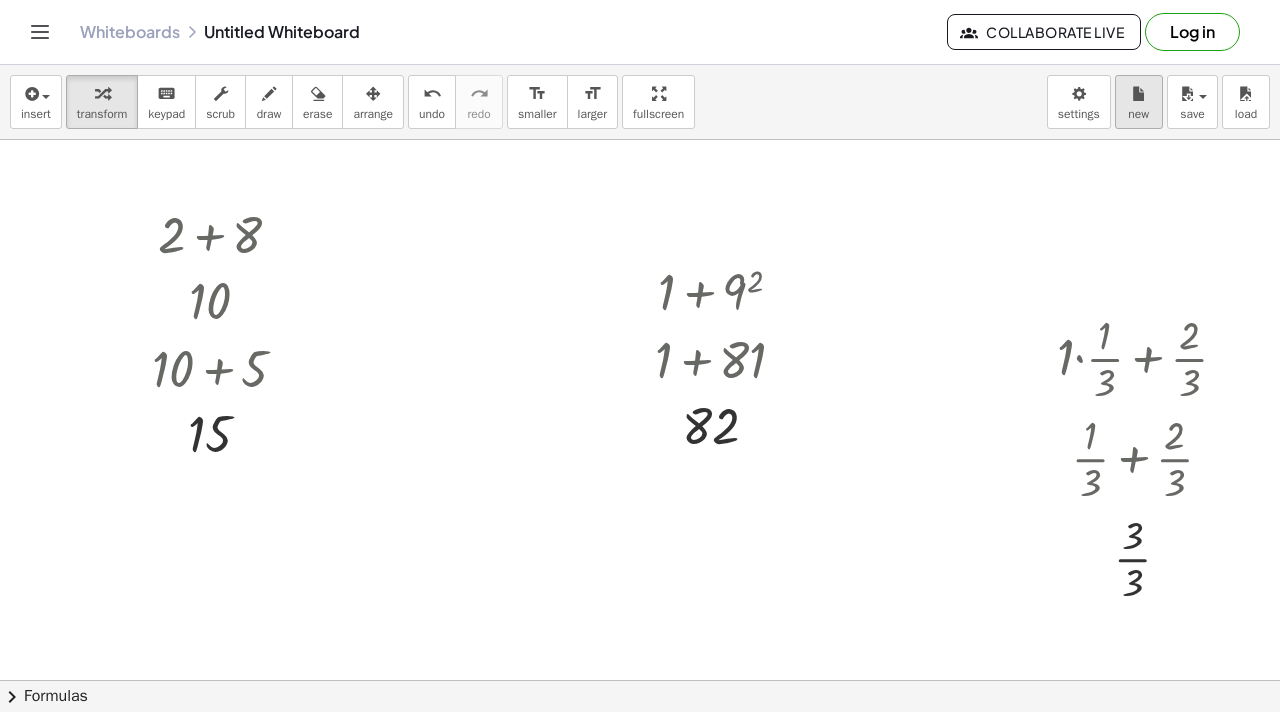 click on "Graspable Math Activities Get Started Activity Bank Assigned Work Classes Whiteboards Reference v1.28.2 | Privacy policy © [YEAR] | Graspable, Inc. Whiteboards Untitled Whiteboard Collaborate Live Log in   insert select one: Math Expression Function Text Youtube Video Graphing Geometry Geometry 3D transform keyboard keypad scrub draw erase arrange undo undo redo redo format_size smaller format_size larger fullscreen load   save new settings + 2 + 8 10 + 10 + 5 15 + 1 + 9 2 + 1 + 81 82 + · 1 · · 1 · 3 + · 2 · 3 + · 1 · 3 + · 2 · 3 · · 3 3 Try to double tap. × chevron_right Formulas
Drag one side of a formula onto a highlighted expression on the canvas to apply it. Quadratic Formula
+ · a · x 2 + · b · x + c = 0
⇔
x = · ( − b ± 2 √ ( + b 2 − · 4 · a · c ) ) · 2 · a
+ x 2 + · p · x + q" at bounding box center [640, 356] 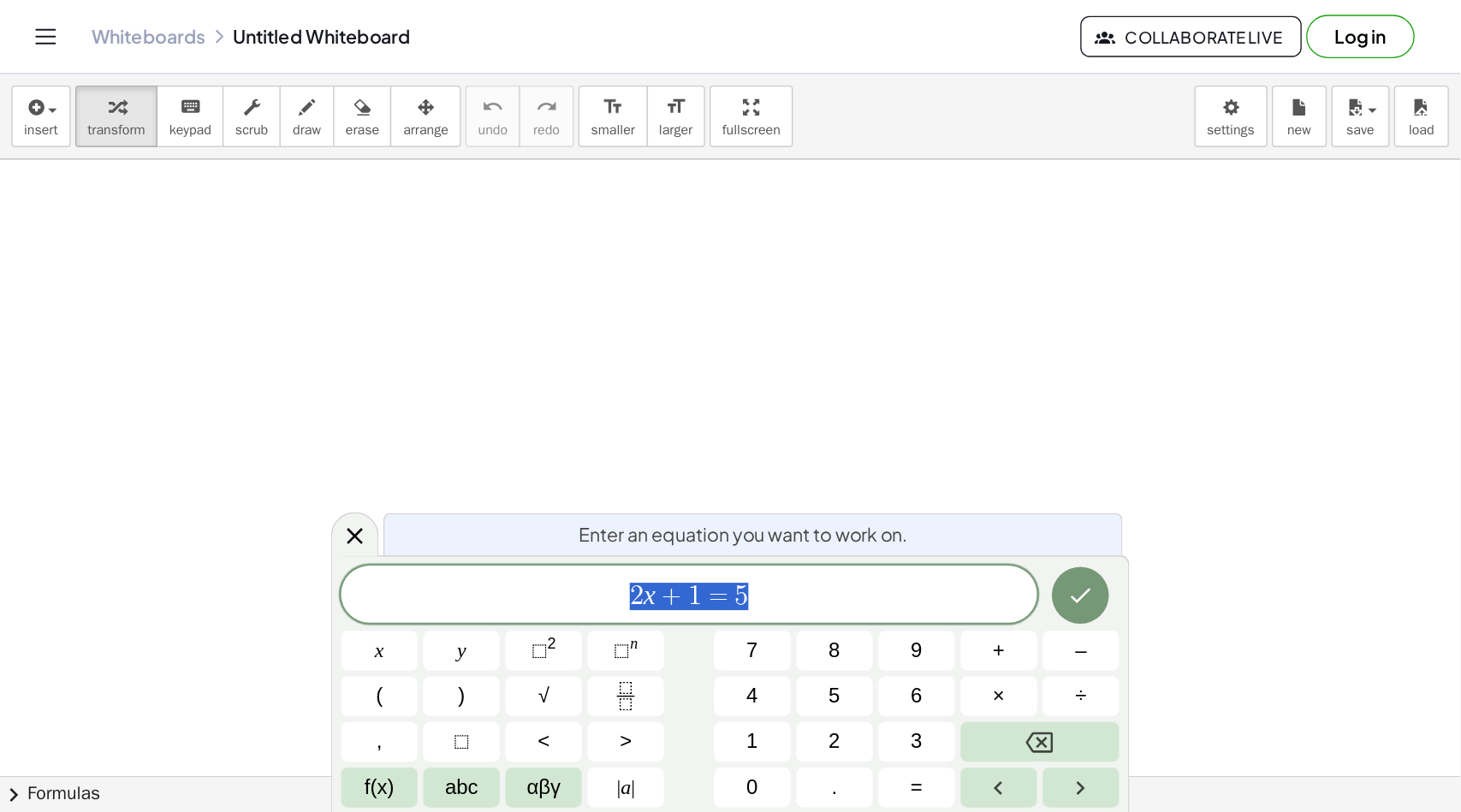 scroll, scrollTop: 0, scrollLeft: 0, axis: both 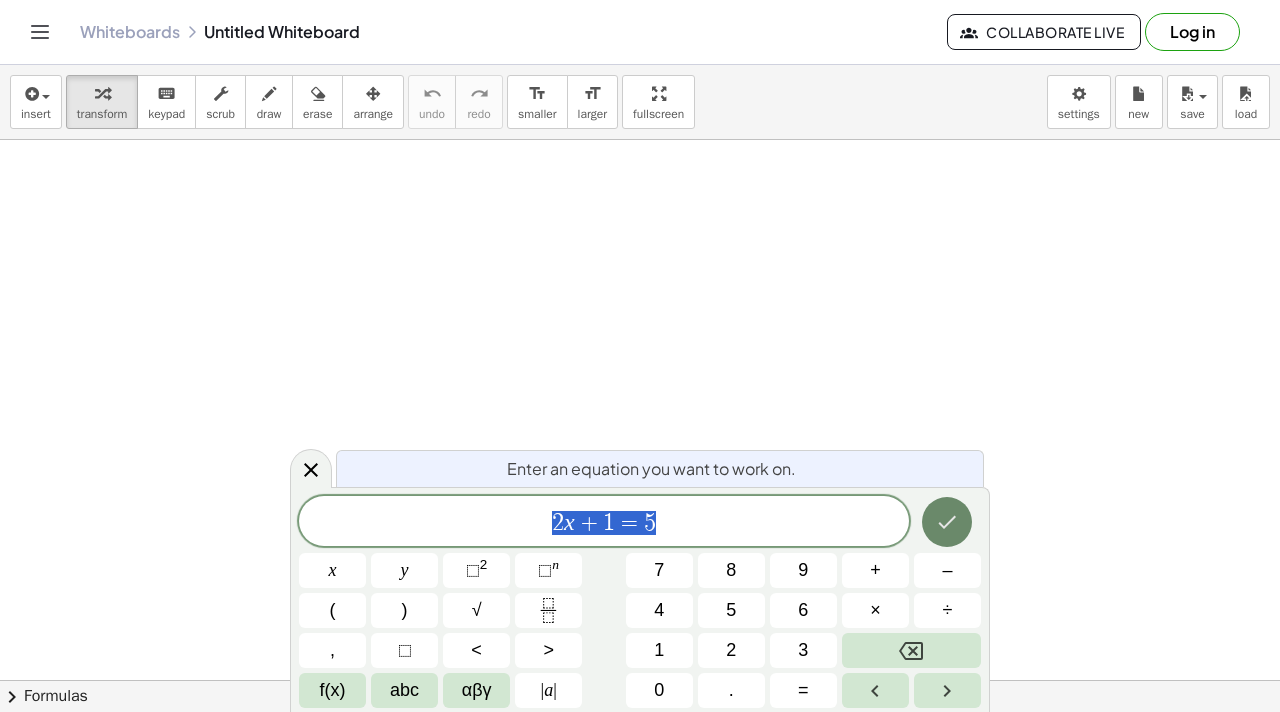click 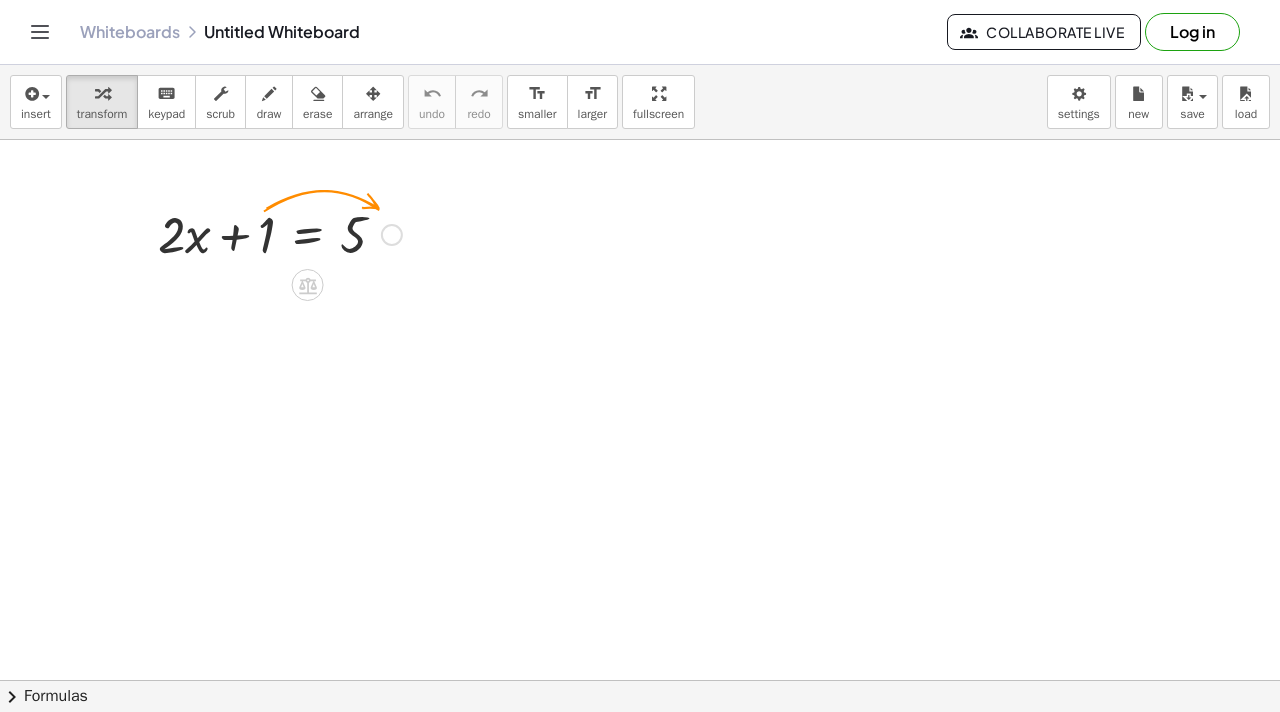 click at bounding box center [280, 233] 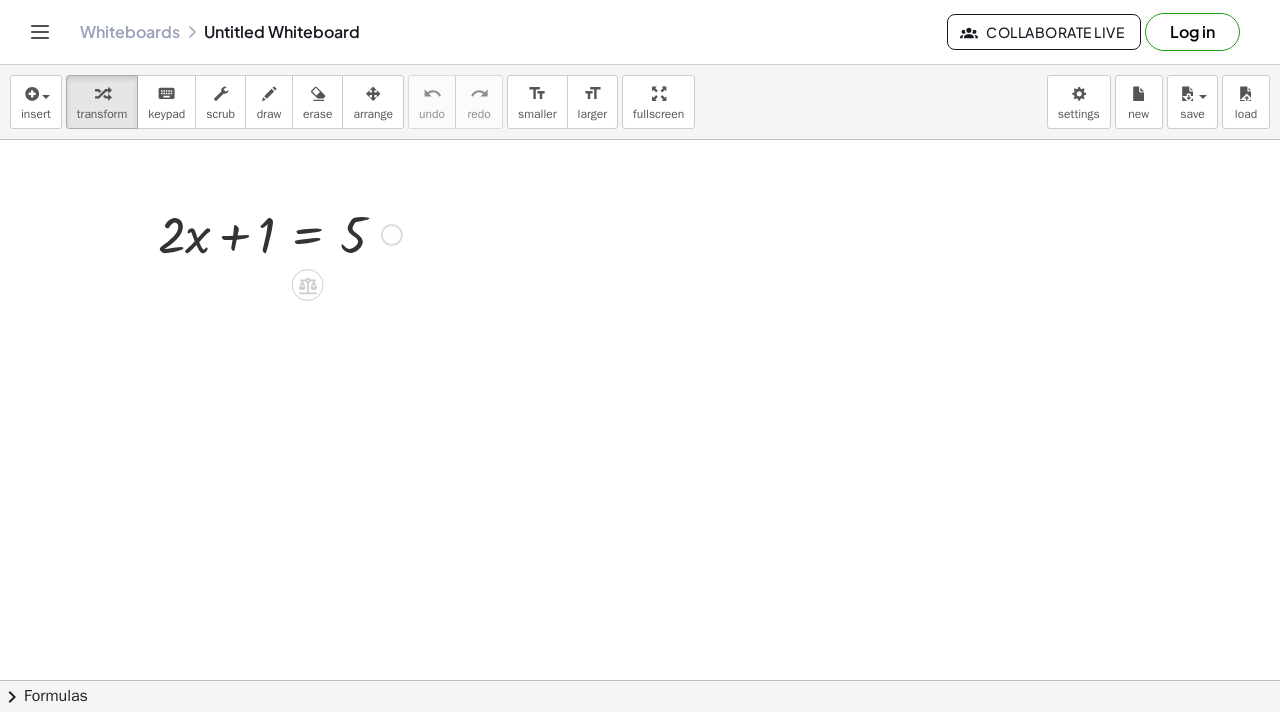 click at bounding box center (392, 235) 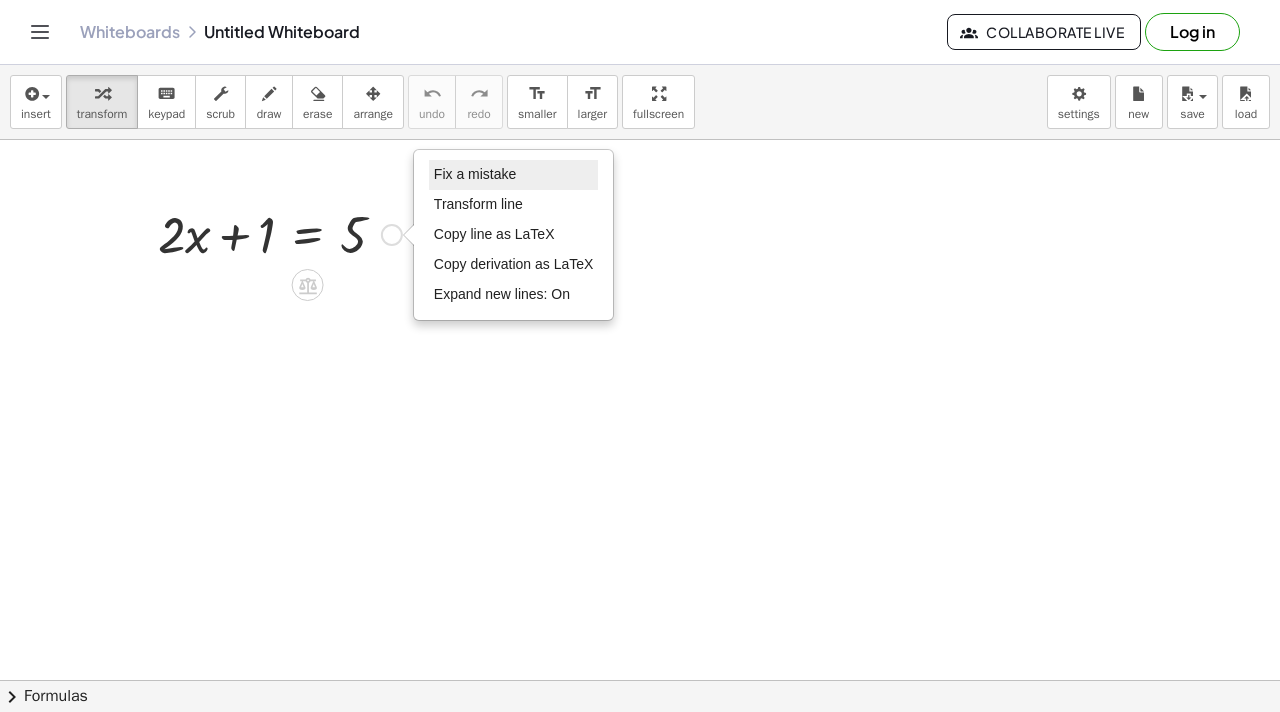 click on "Fix a mistake" at bounding box center [475, 174] 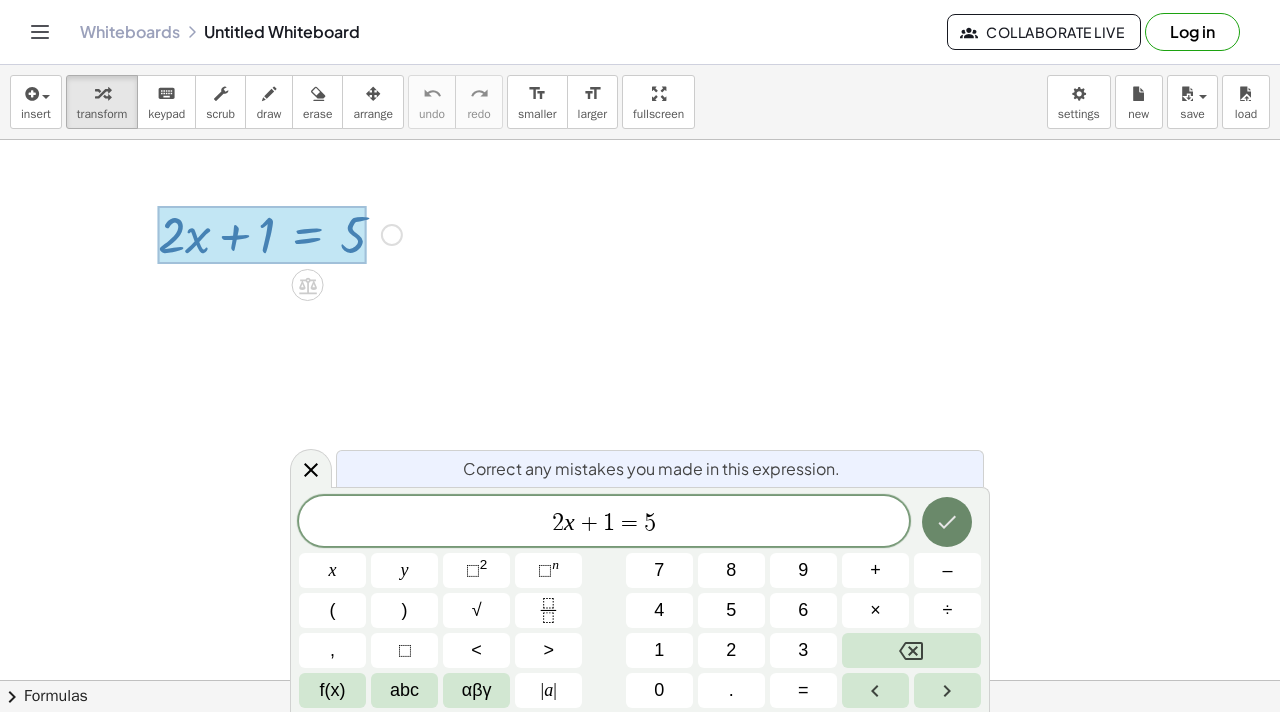 click 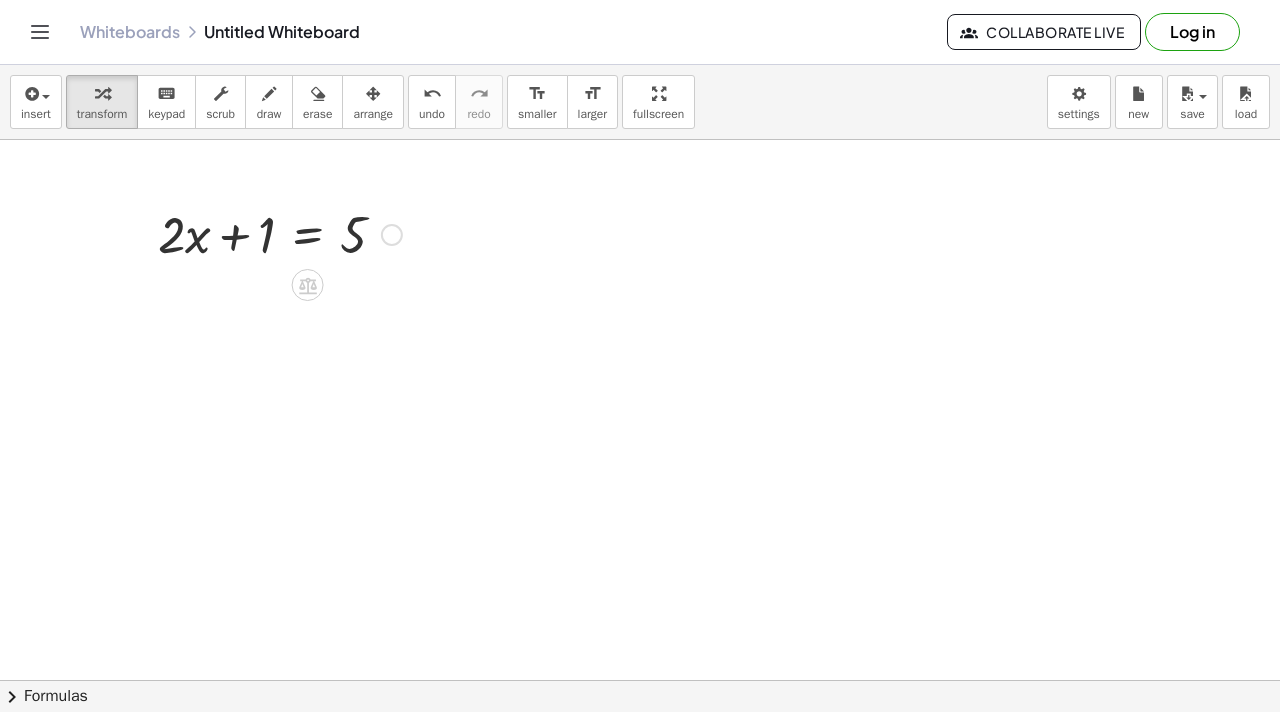 click on "Fix a mistake Transform line Copy line as LaTeX Copy derivation as LaTeX Expand new lines: On" at bounding box center (392, 235) 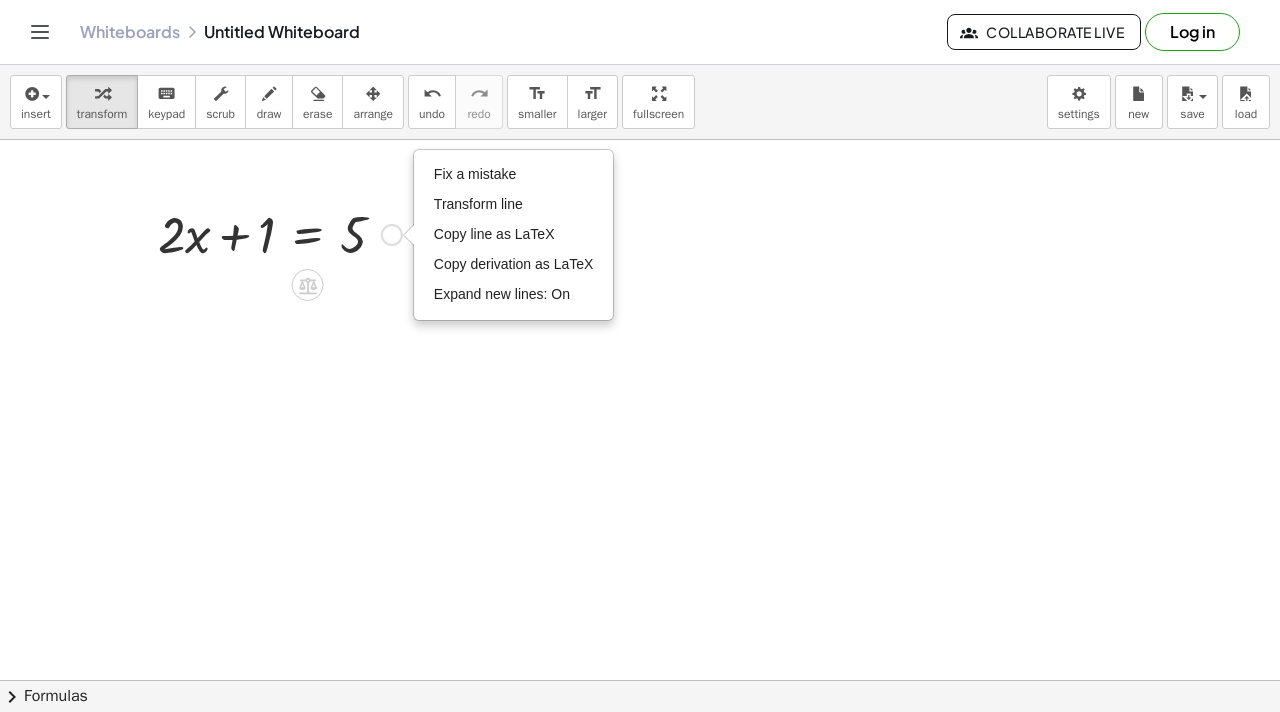click 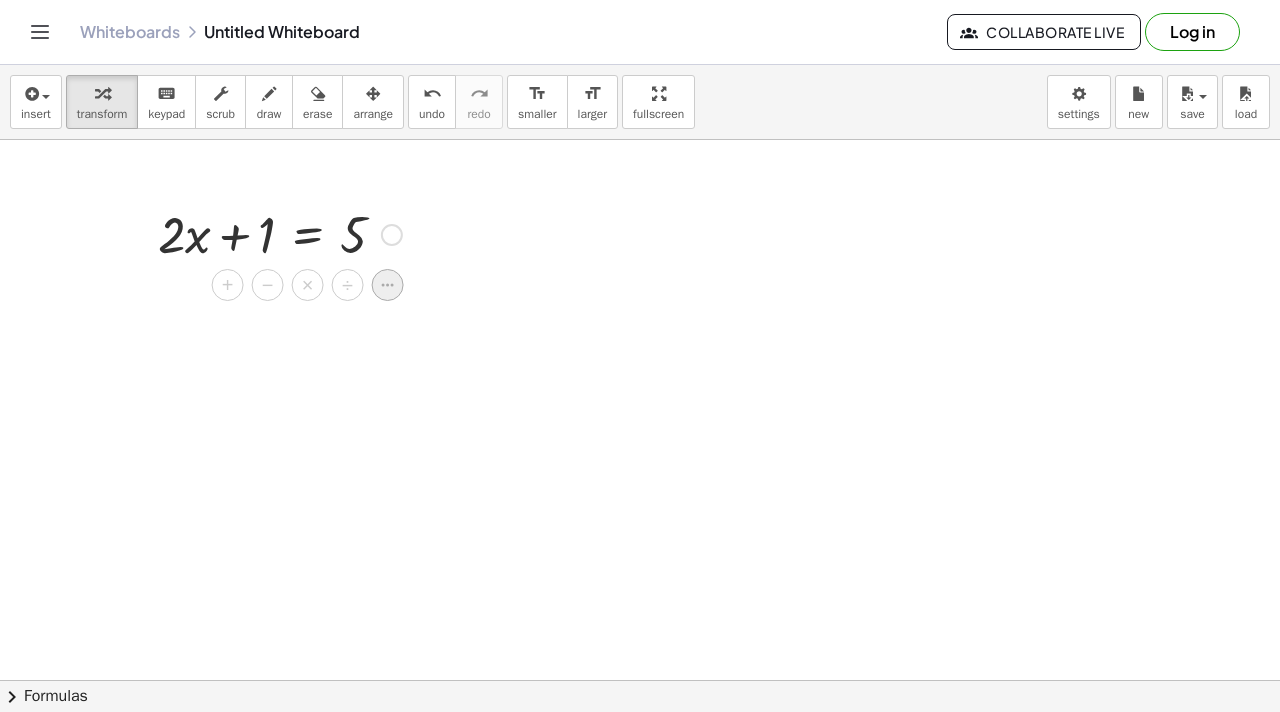 click at bounding box center (388, 285) 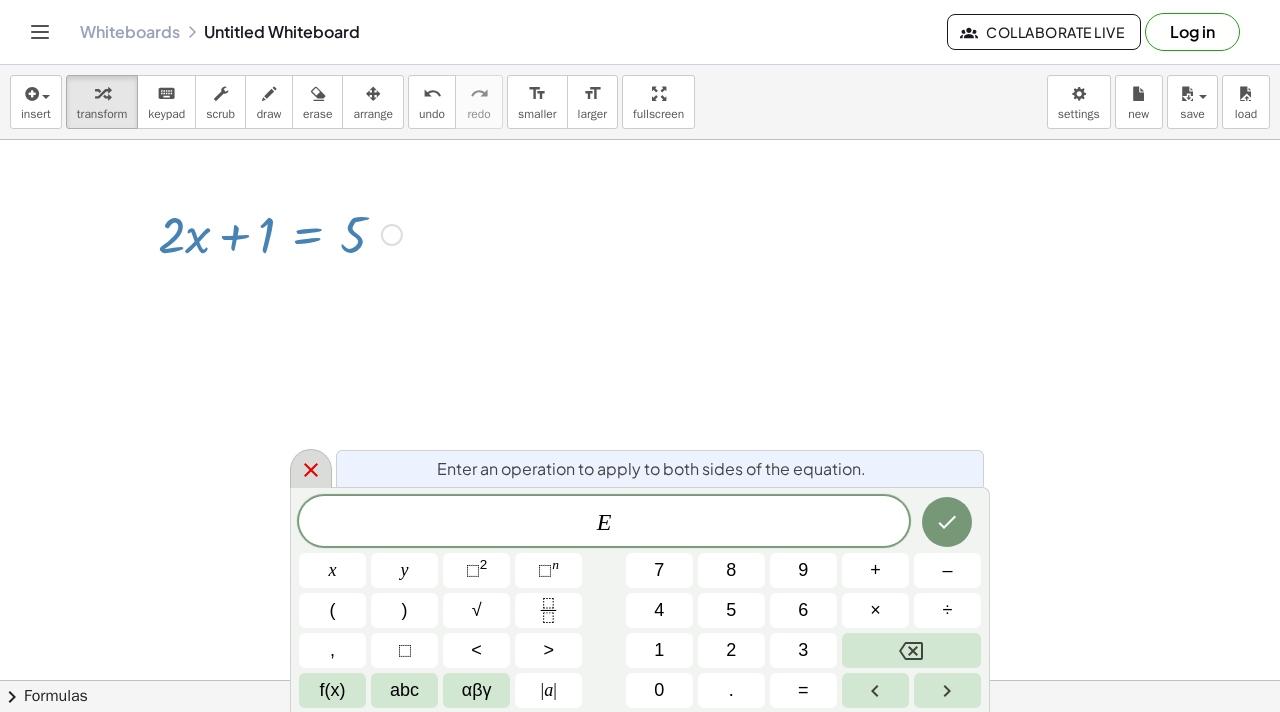 click 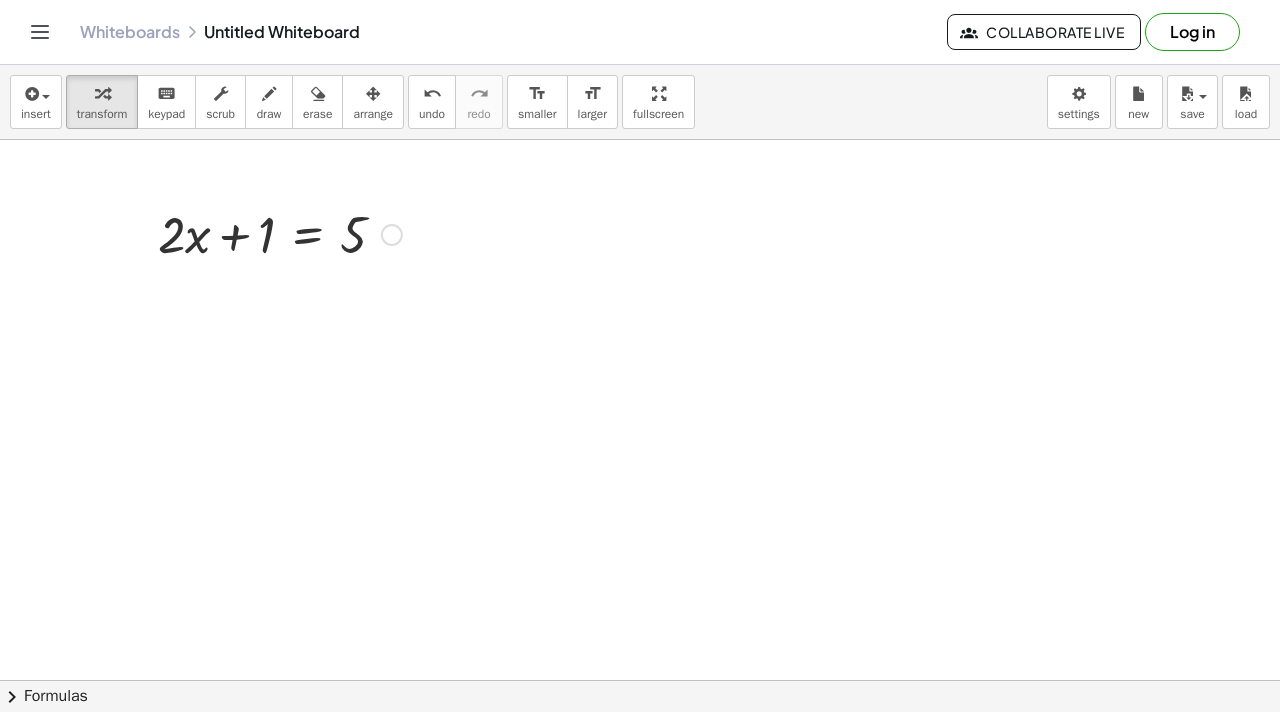 click at bounding box center (280, 233) 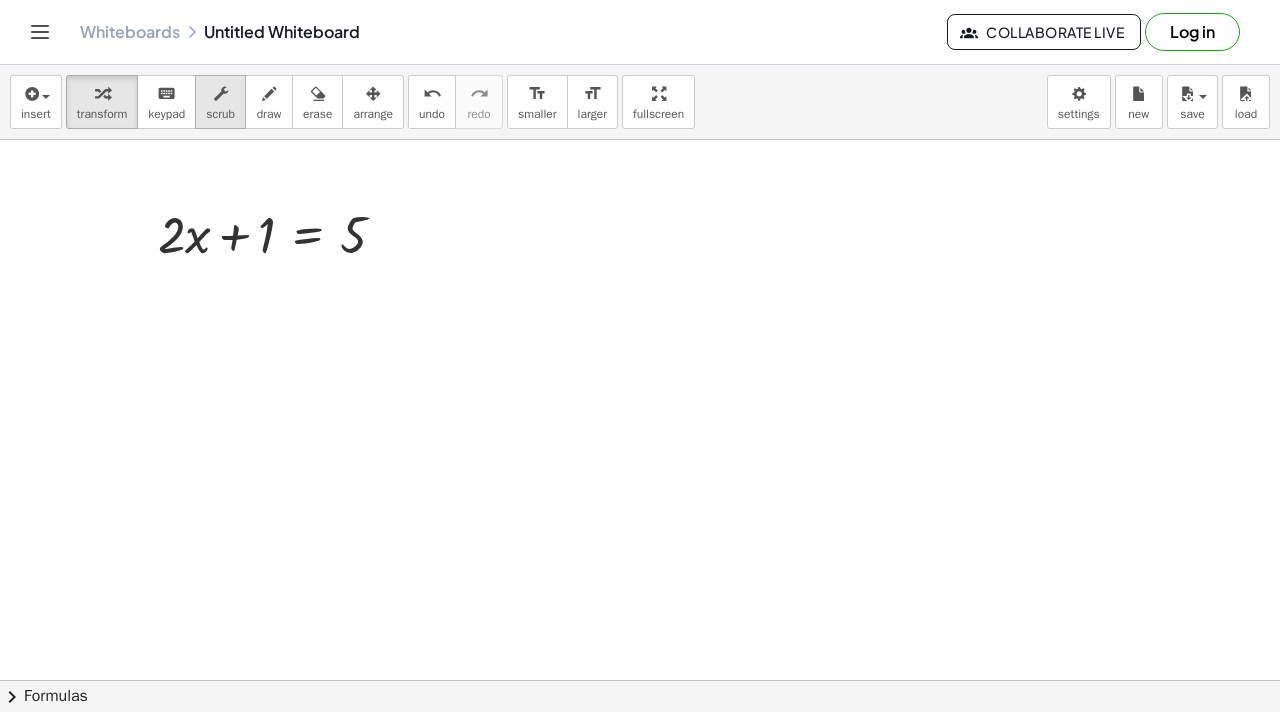 click on "scrub" at bounding box center (220, 114) 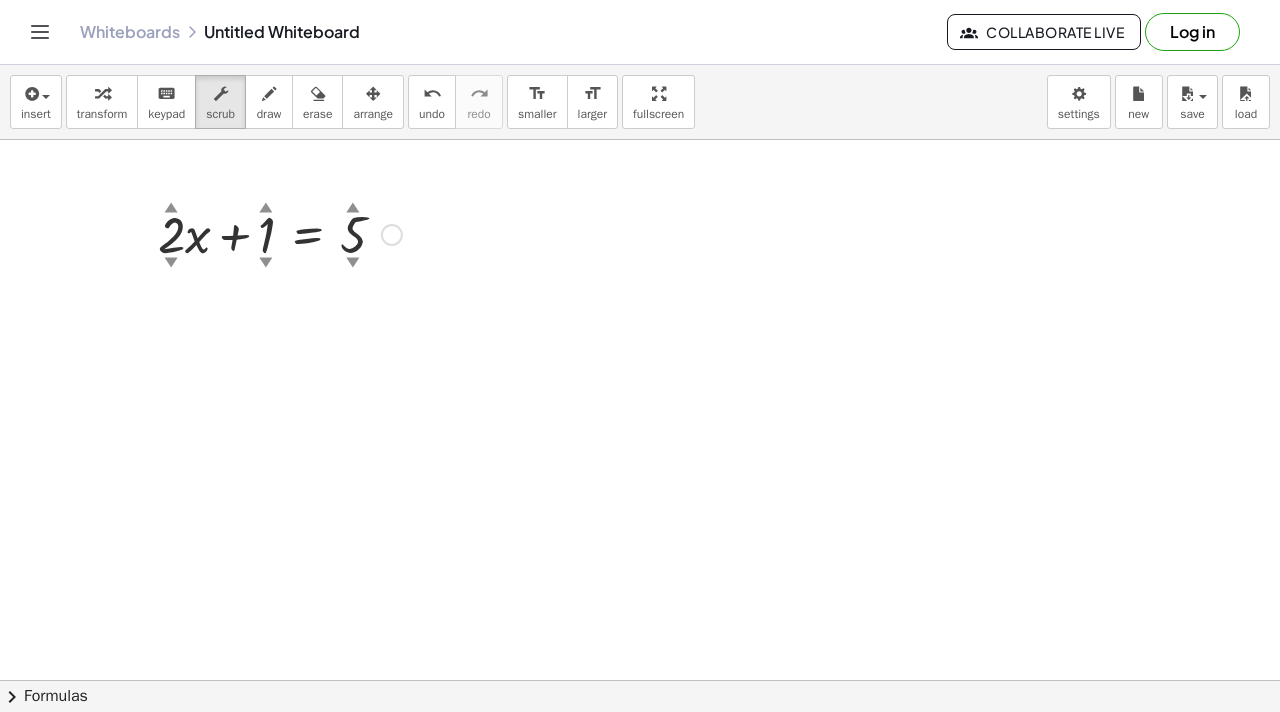click on "▲" at bounding box center (171, 209) 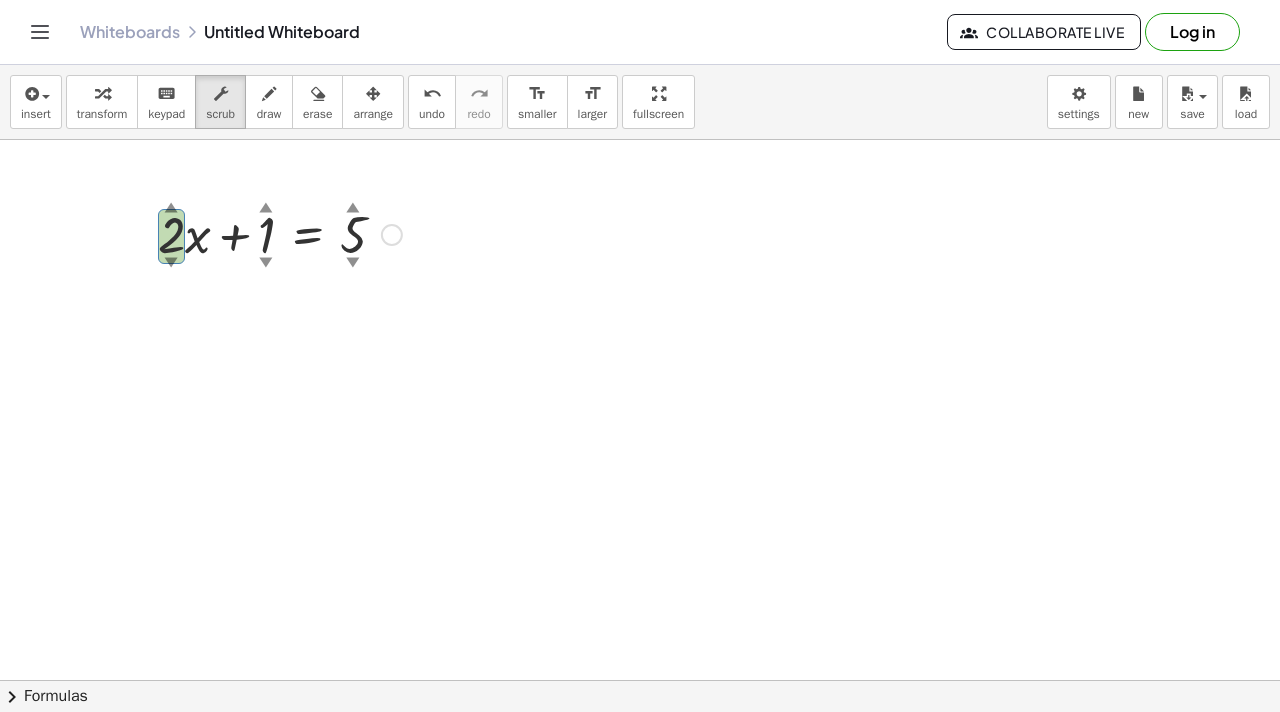 click on "▲" at bounding box center [171, 209] 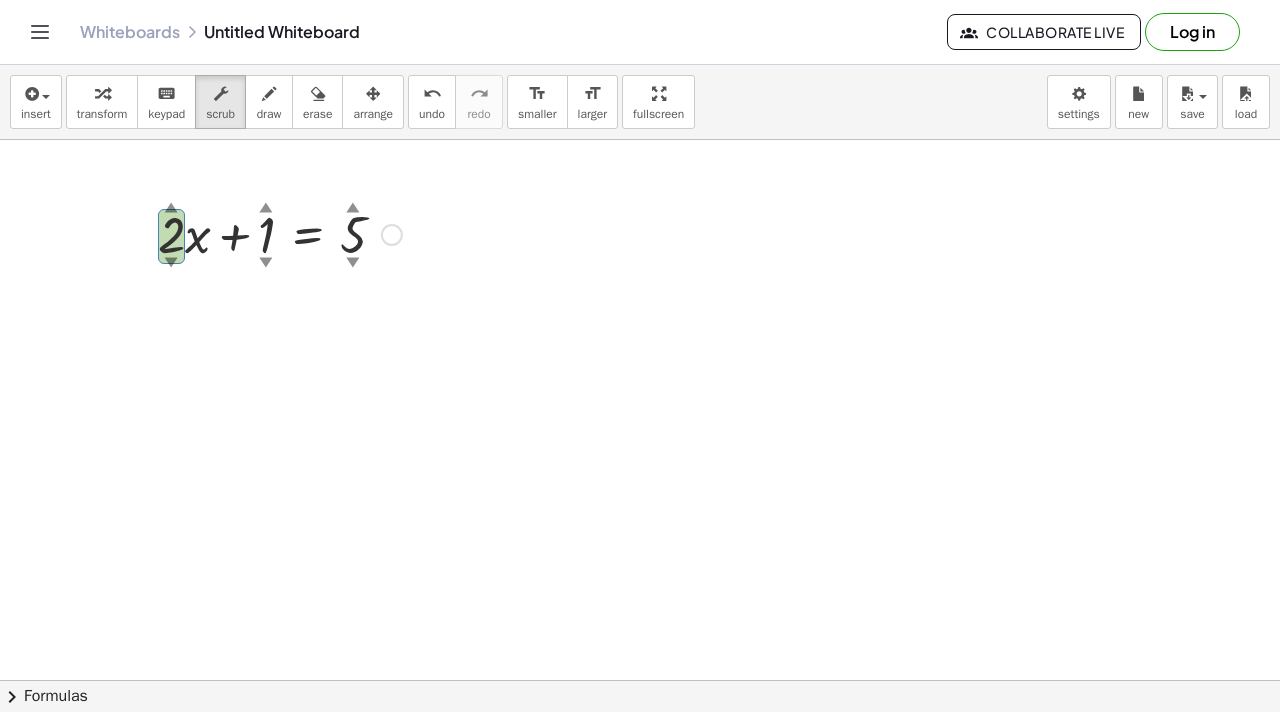 click on "▲" at bounding box center [171, 209] 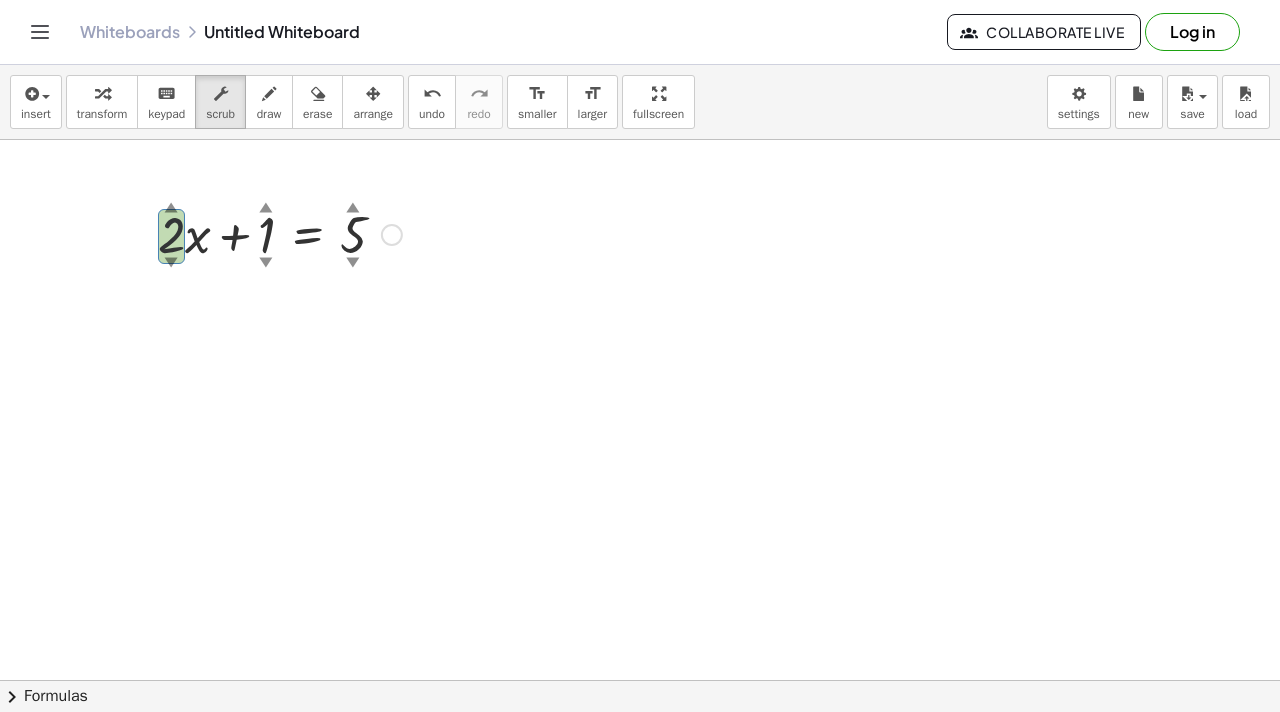 click on "▲" at bounding box center [171, 209] 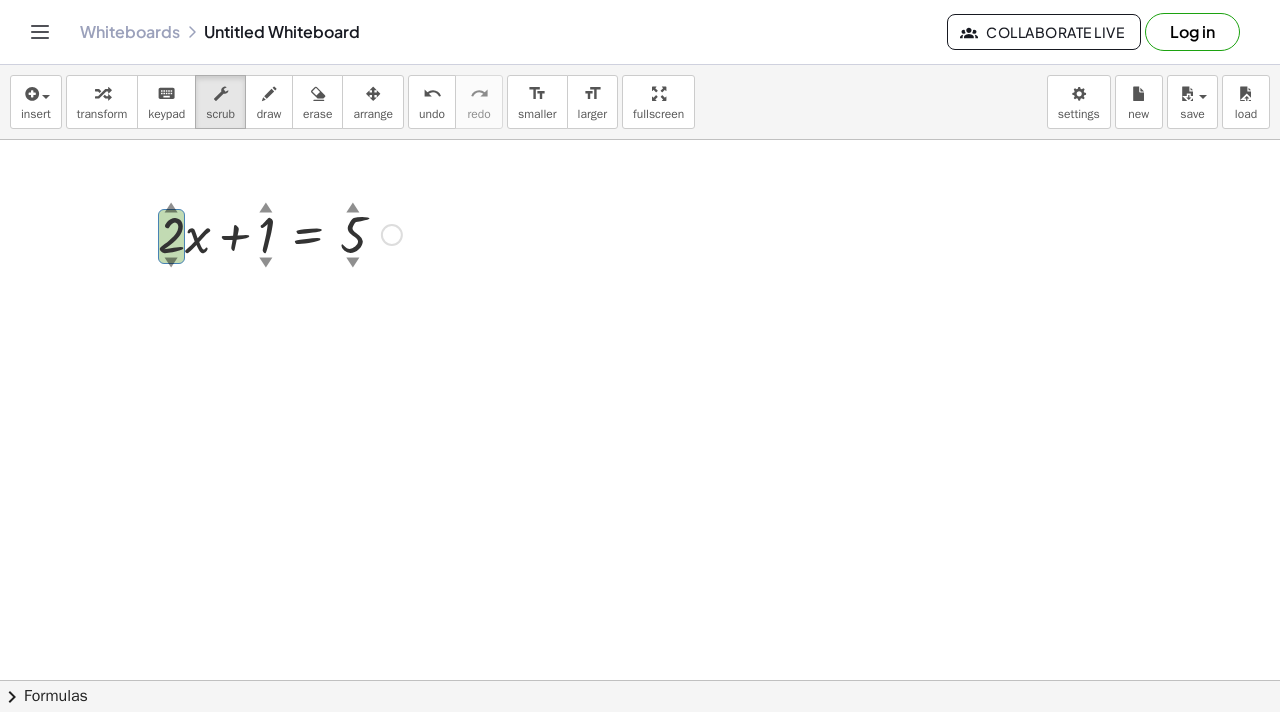 click on "Fix a mistake Transform line Copy line as LaTeX Copy derivation as LaTeX Expand new lines: On" at bounding box center [392, 235] 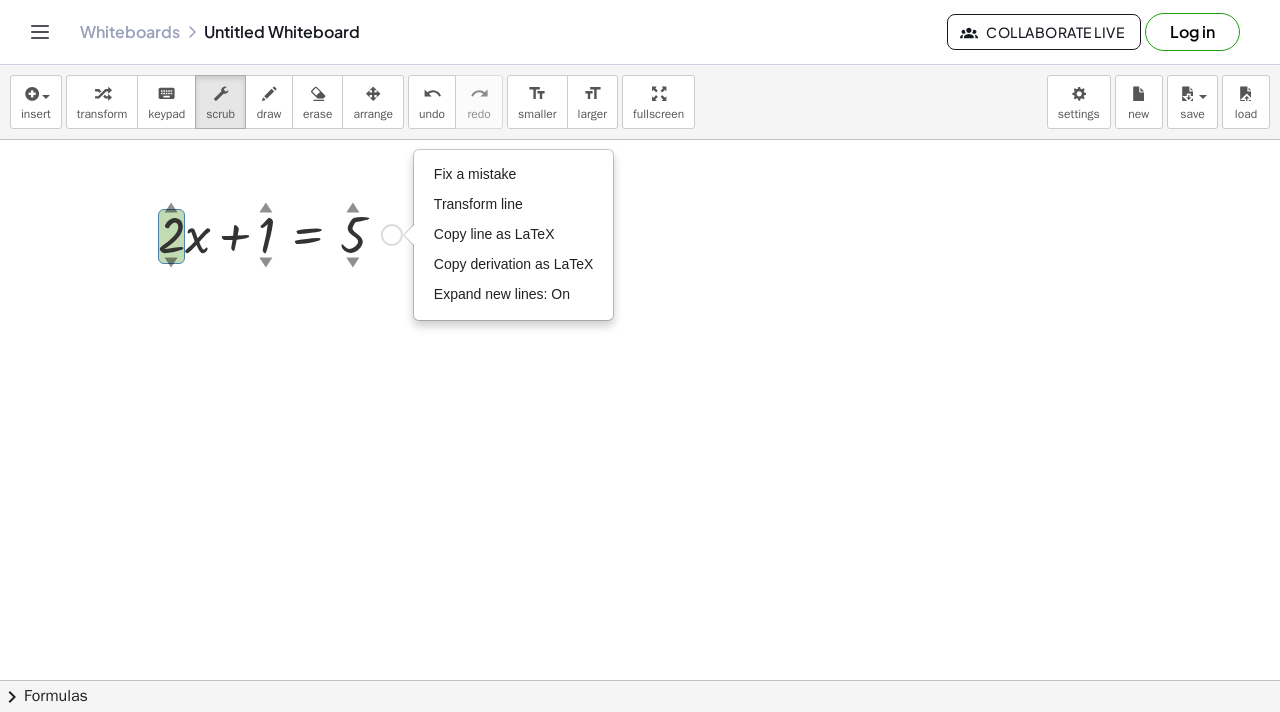 click on "Fix a mistake Transform line Copy line as LaTeX Copy derivation as LaTeX Expand new lines: On" at bounding box center (392, 235) 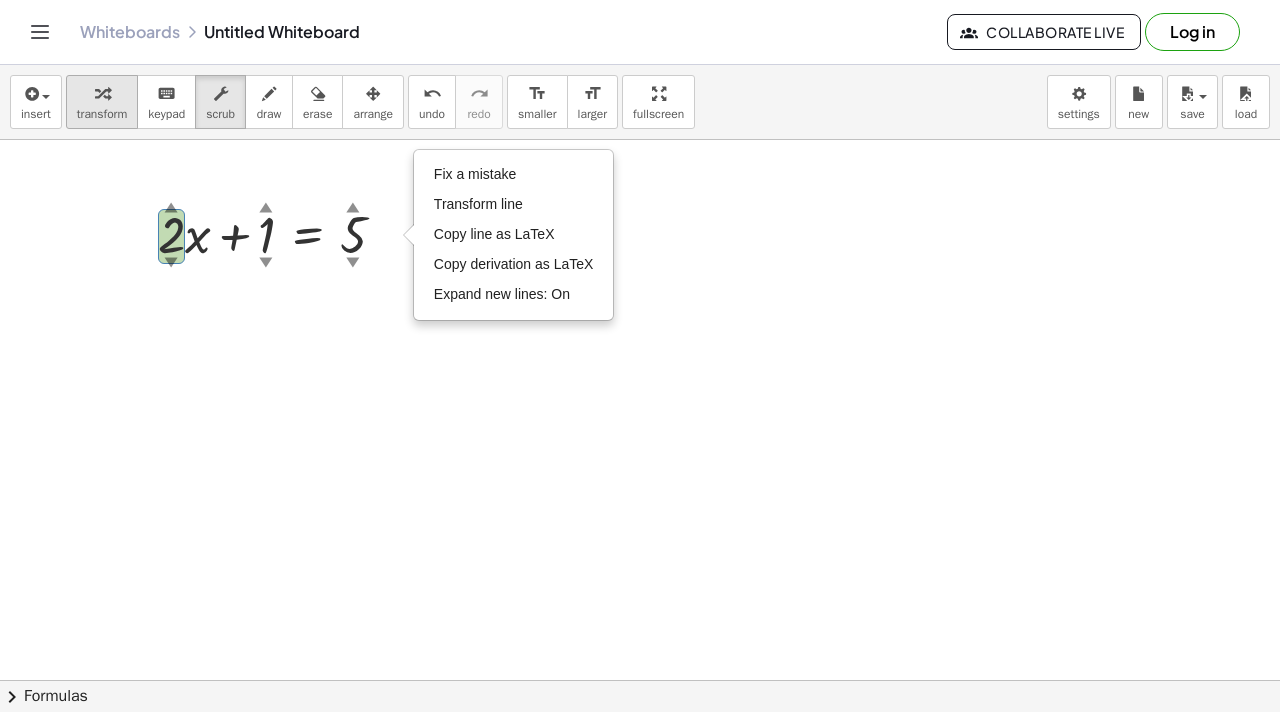 click on "transform" at bounding box center [102, 114] 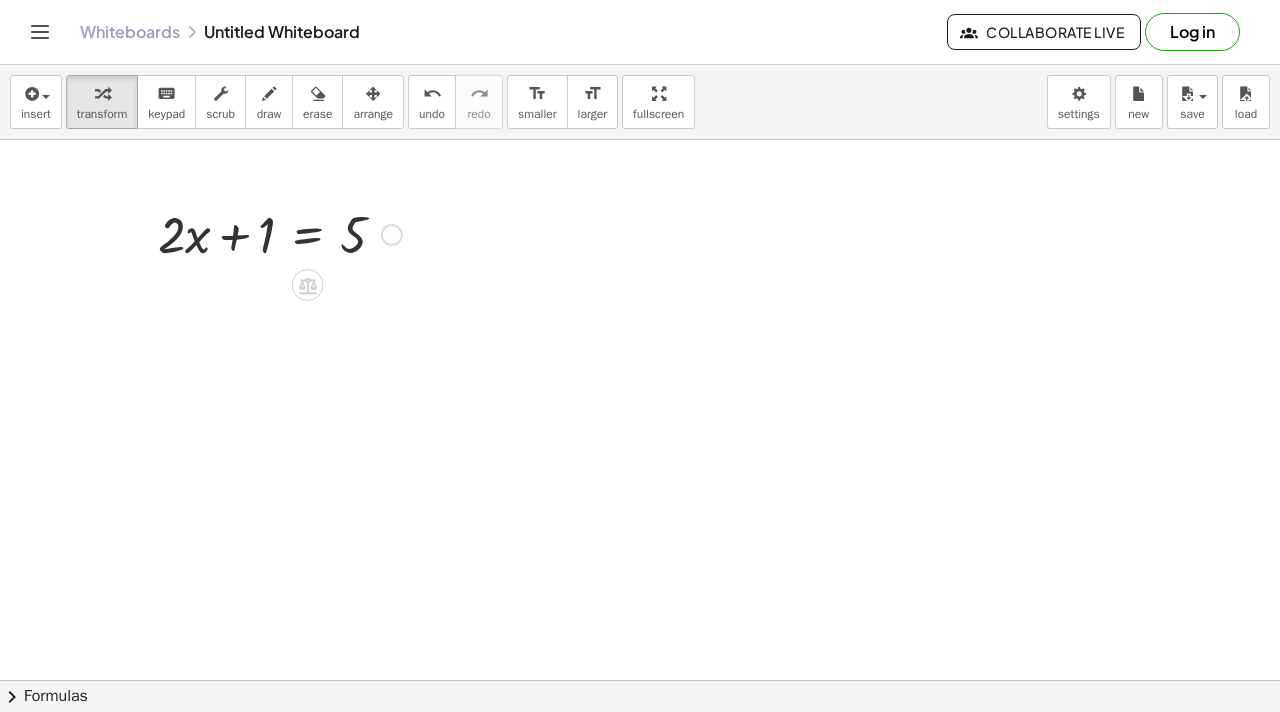 click at bounding box center (280, 233) 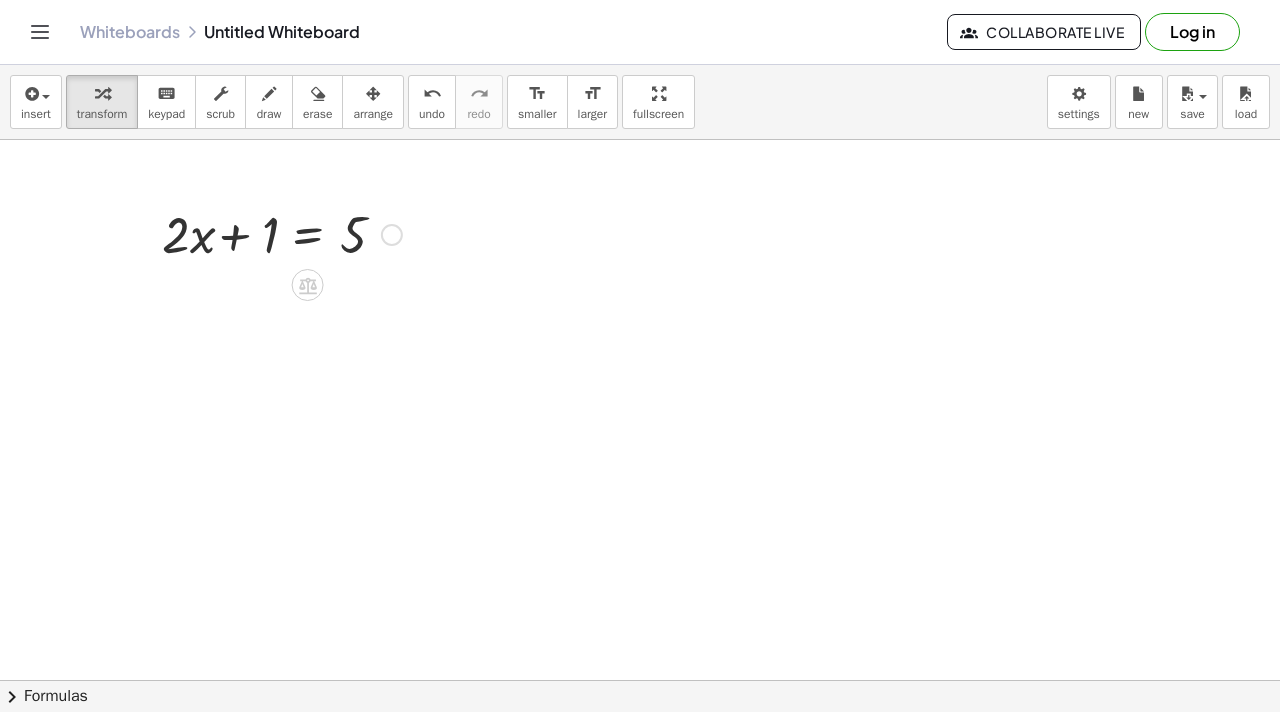 click at bounding box center [280, 233] 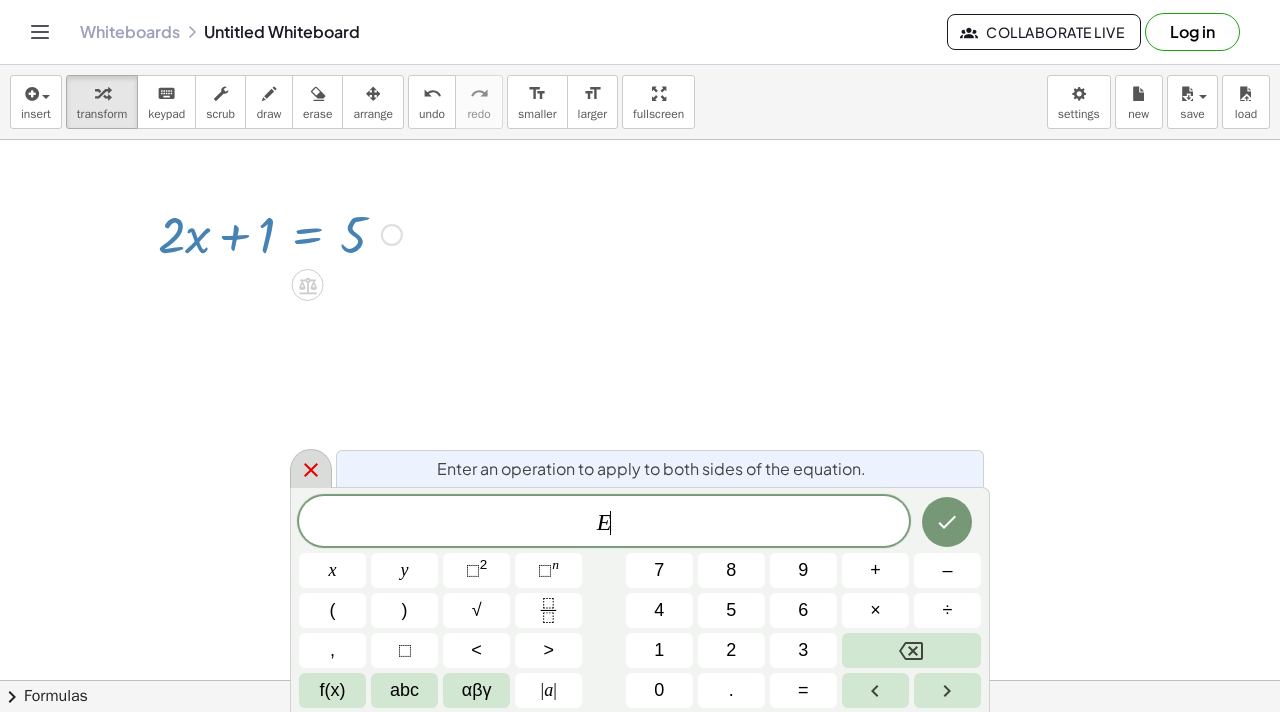 click at bounding box center [311, 468] 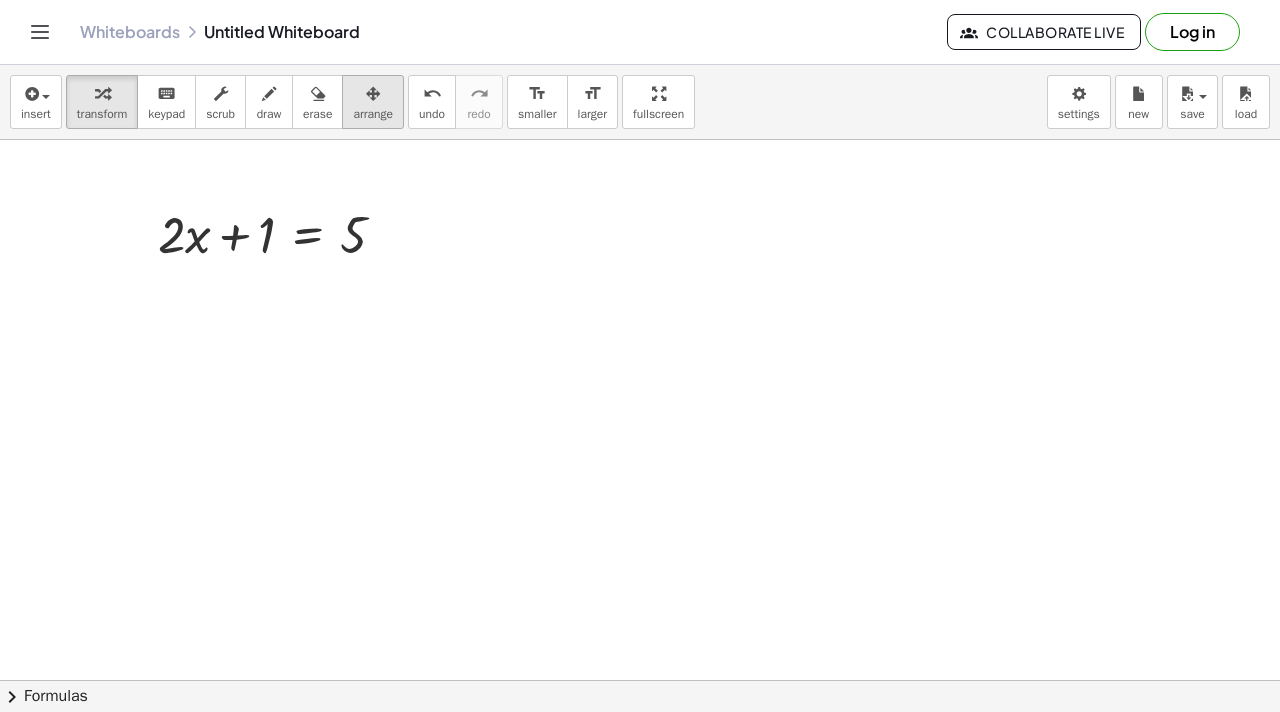 click at bounding box center [373, 93] 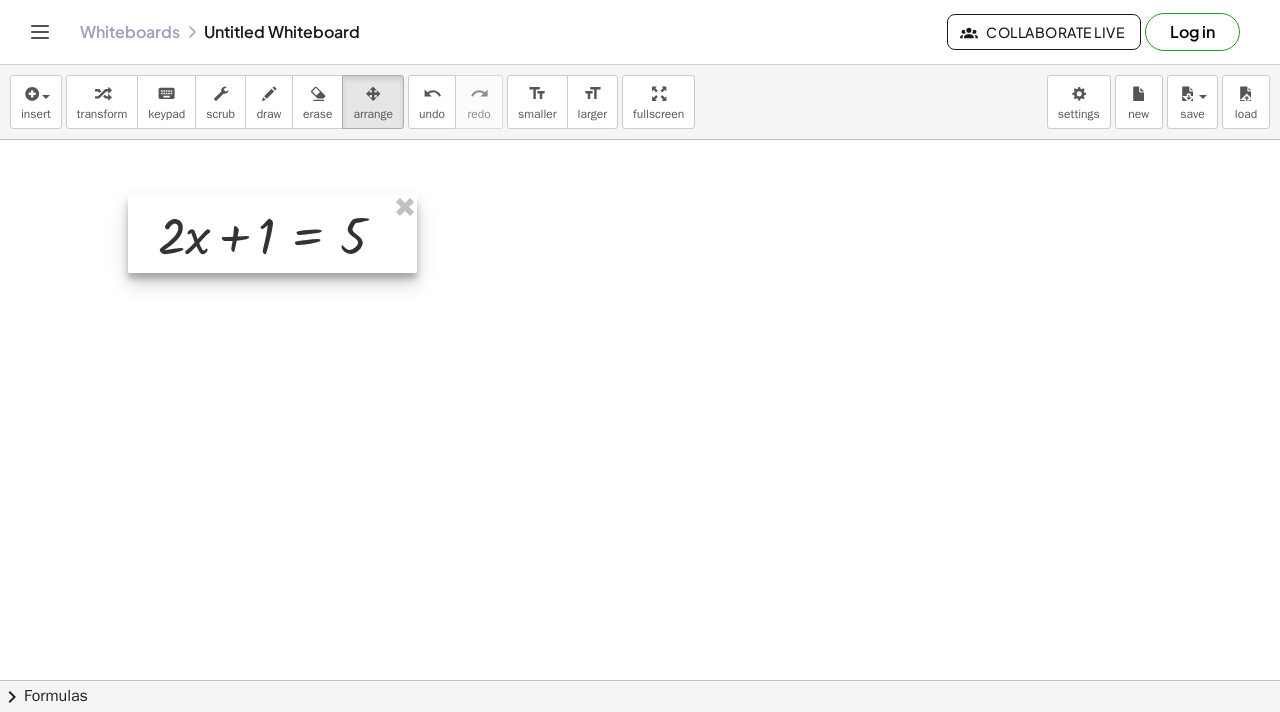 drag, startPoint x: 400, startPoint y: 235, endPoint x: 644, endPoint y: 549, distance: 397.65814 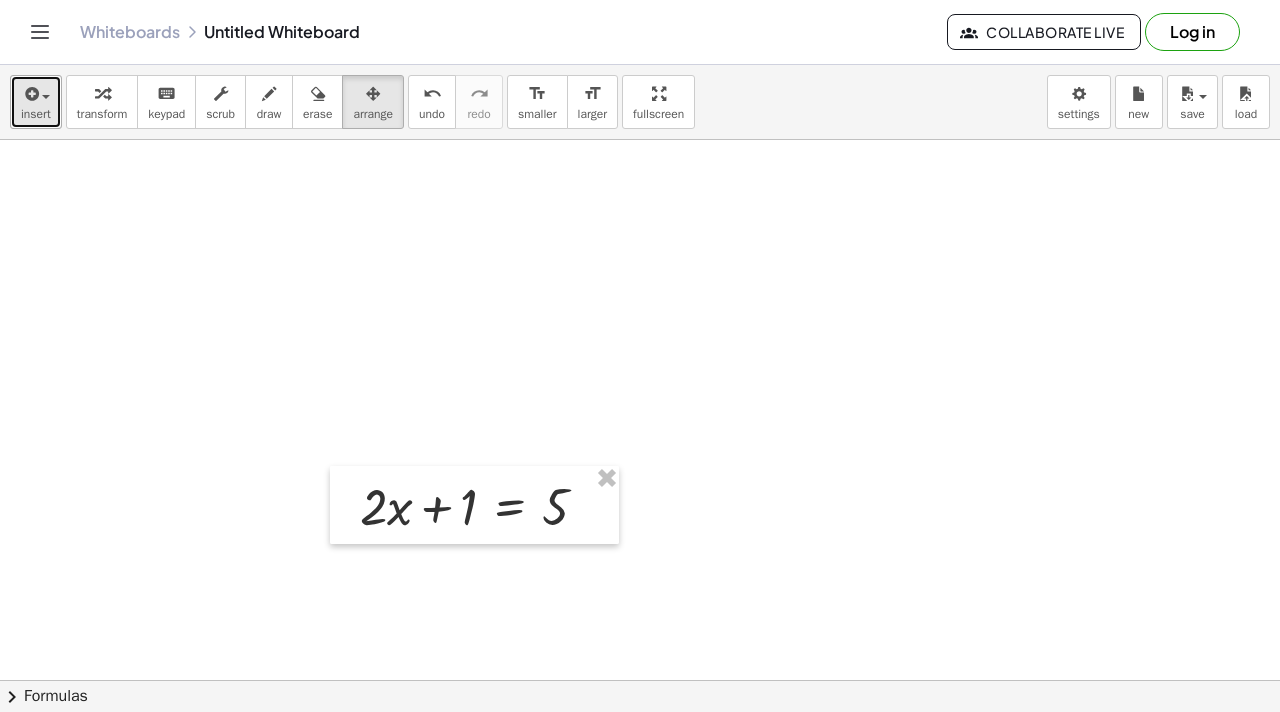 click on "insert" at bounding box center [36, 102] 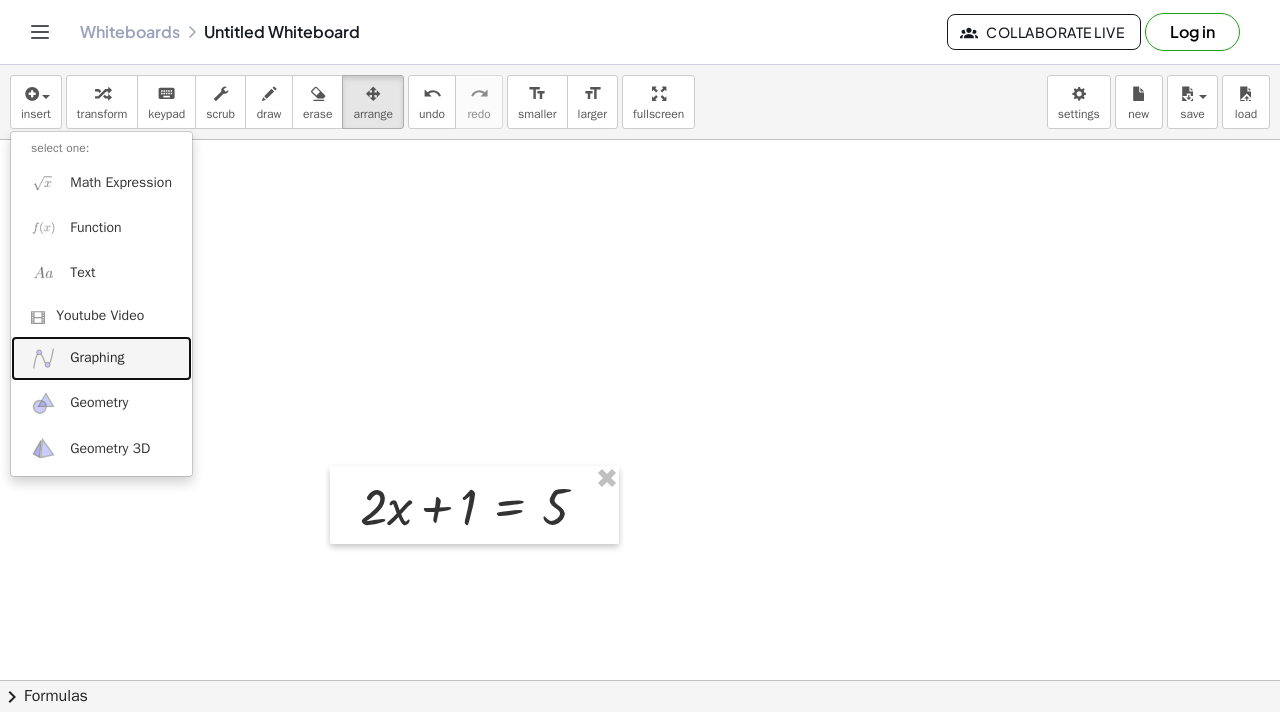 click on "Graphing" at bounding box center [101, 358] 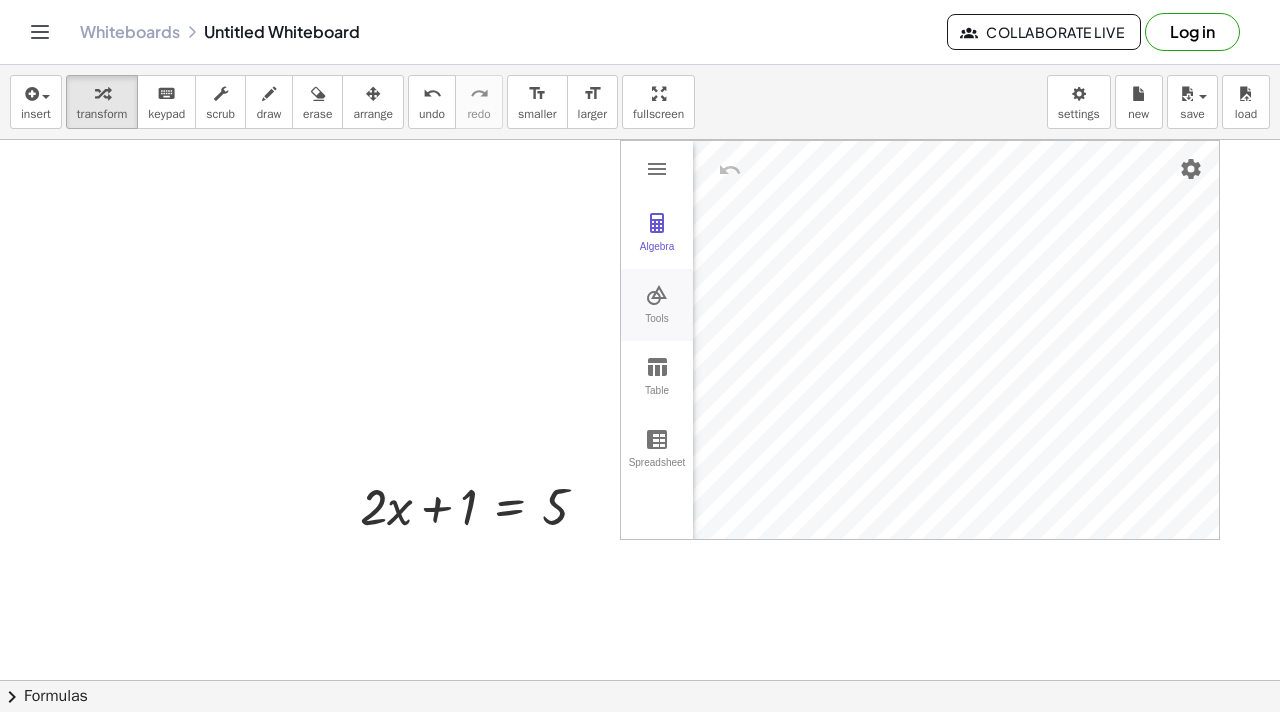 click at bounding box center (657, 295) 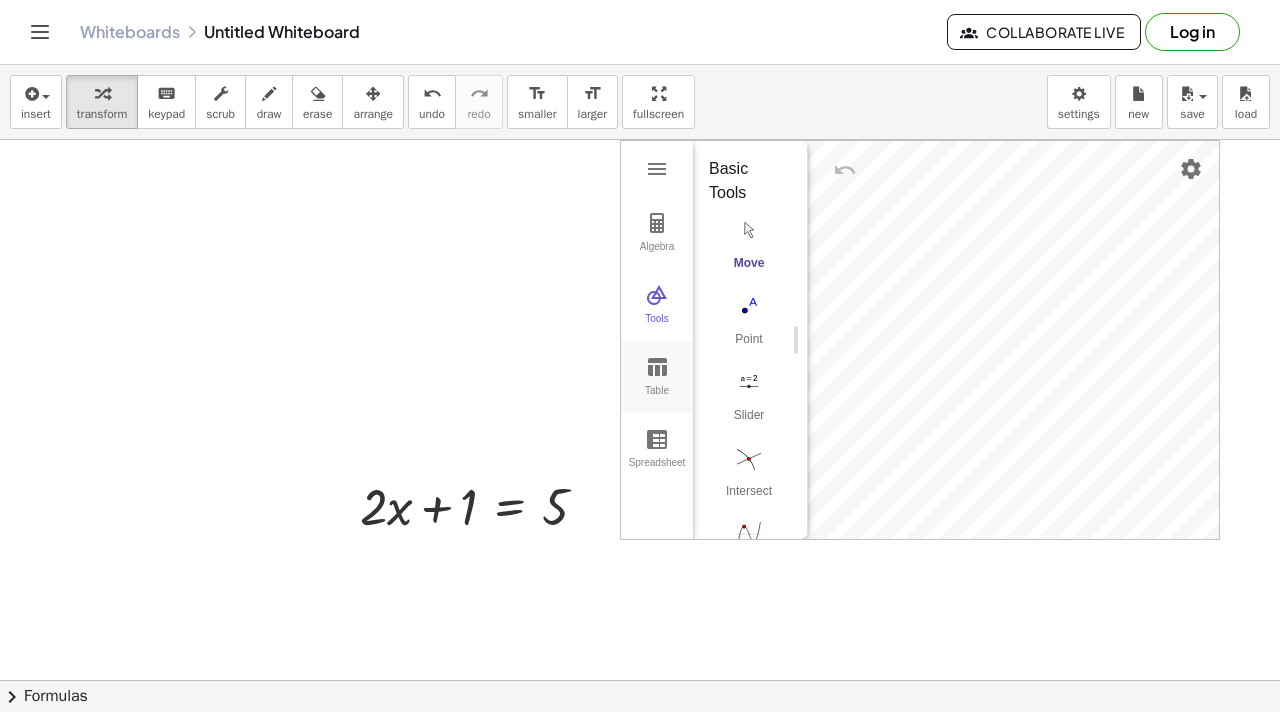 click at bounding box center [657, 367] 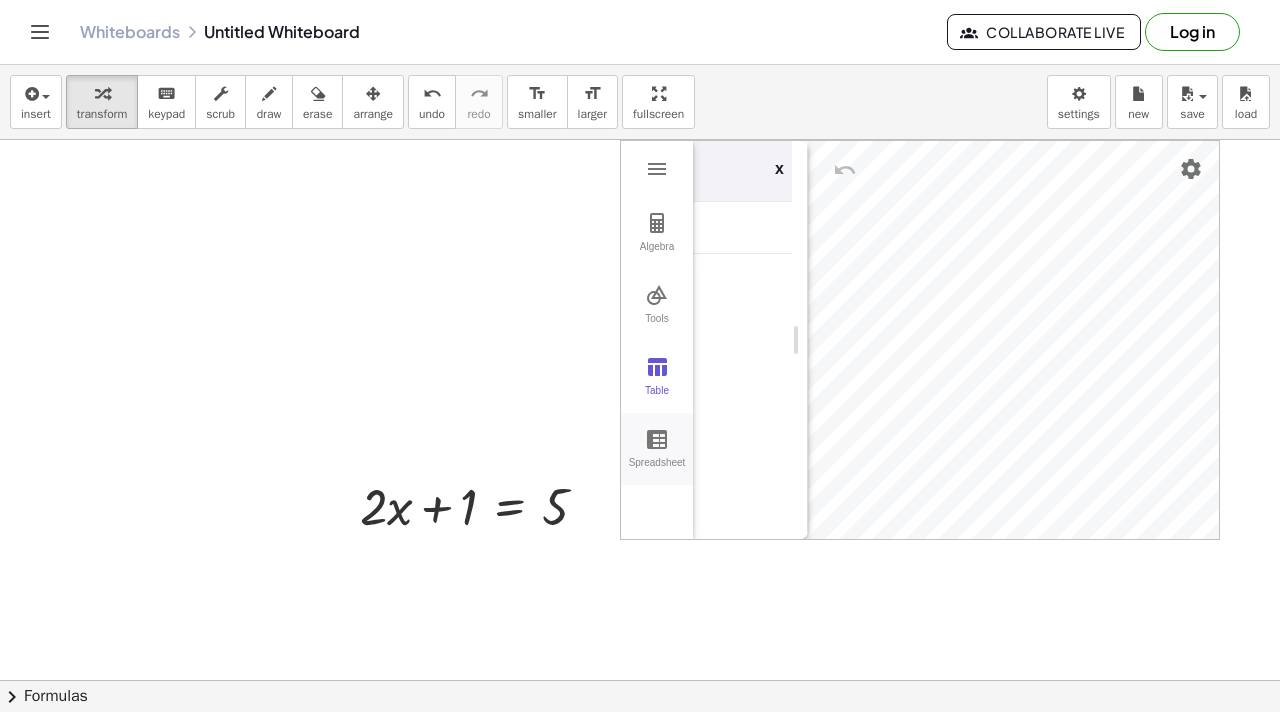 click on "Spreadsheet" at bounding box center [657, 449] 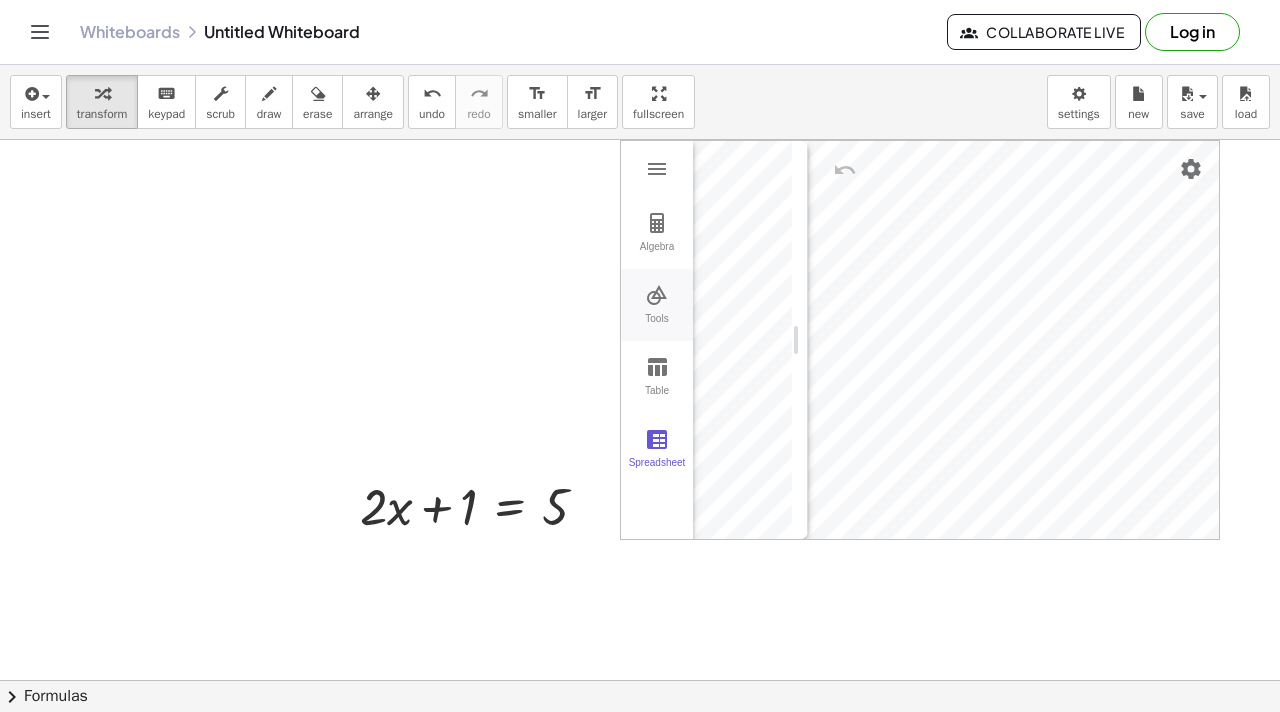 click on "Tools" at bounding box center [657, 327] 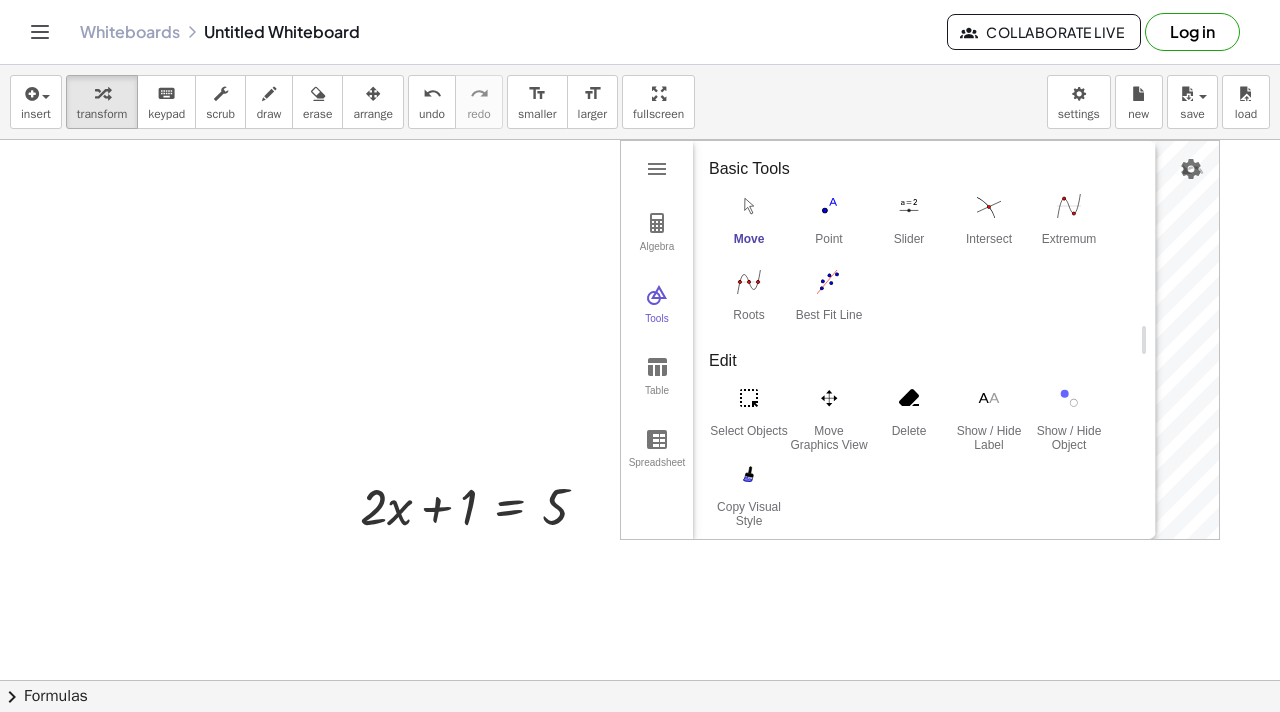 drag, startPoint x: 805, startPoint y: 307, endPoint x: 1153, endPoint y: 308, distance: 348.00143 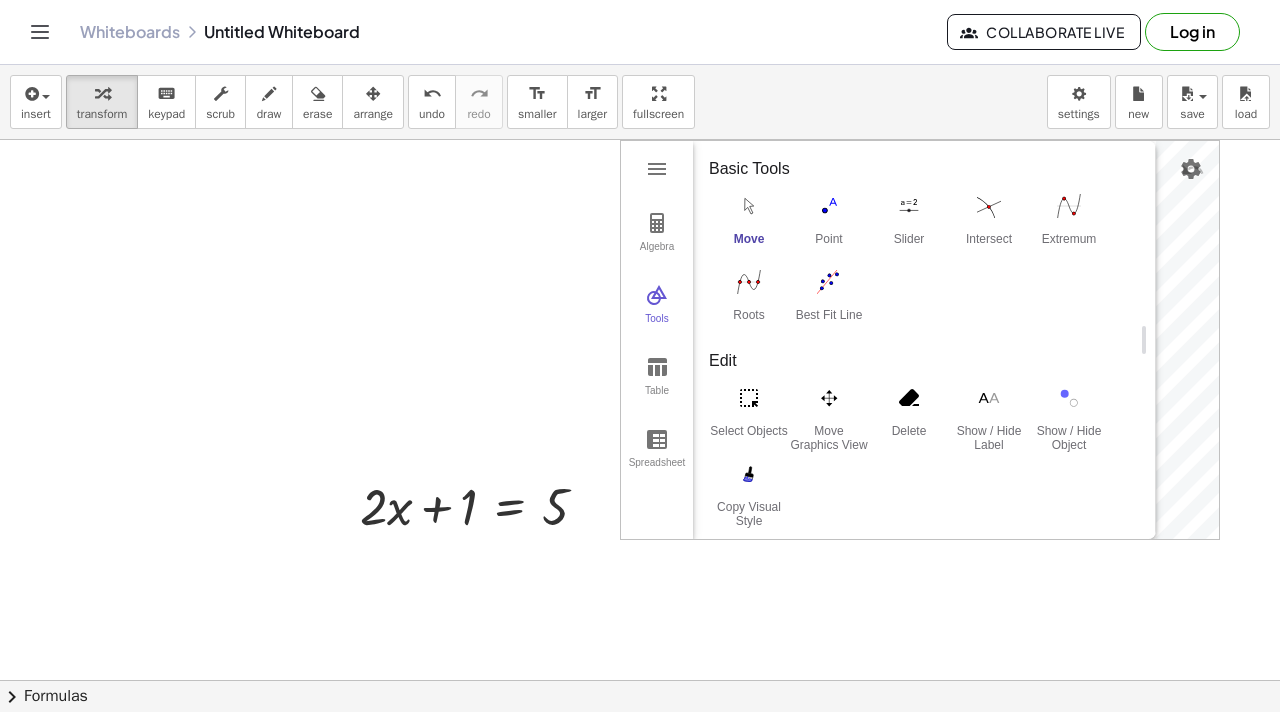 drag, startPoint x: 634, startPoint y: 192, endPoint x: 276, endPoint y: 194, distance: 358.00558 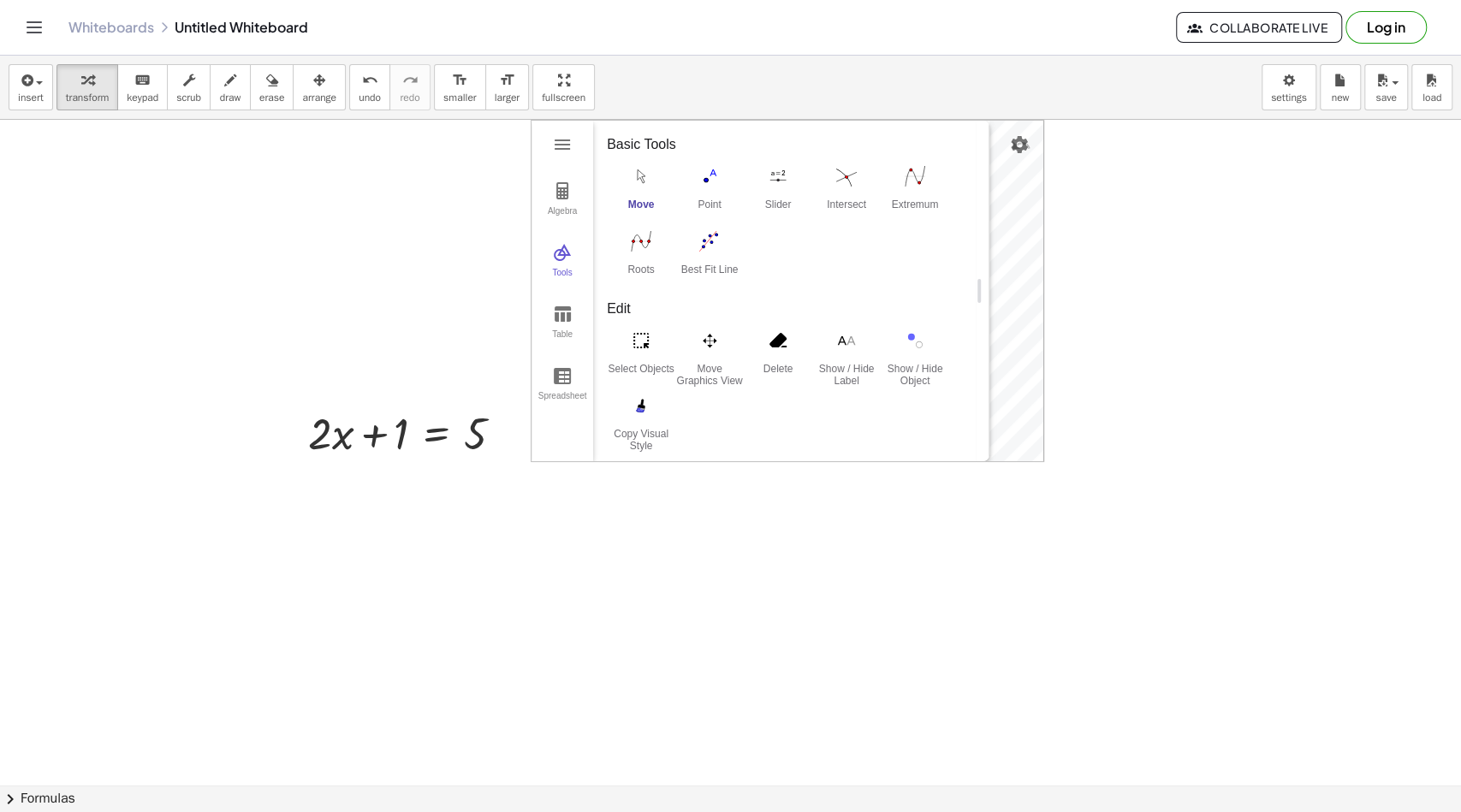 click on "+ · 2 · x + 1 = 5 Fix a mistake Transform line Copy line as LaTeX Copy derivation as LaTeX Expand new lines: On     Algebra Tools Table Spreadsheet GeoGebra Graphing Calculator Basic Tools Move Point Slider Intersect Extremum Roots Best Fit Line Edit Select Objects Move Graphics View Delete Show / Hide Label Show / Hide Object Copy Visual Style Media Text Points Point Intersect Point on Object Attach / Detach Point Extremum Roots Complex Number List Lines Line Ray Vector Others Pen Freehand Function Button Check Box Input Box x" at bounding box center [730, 785] 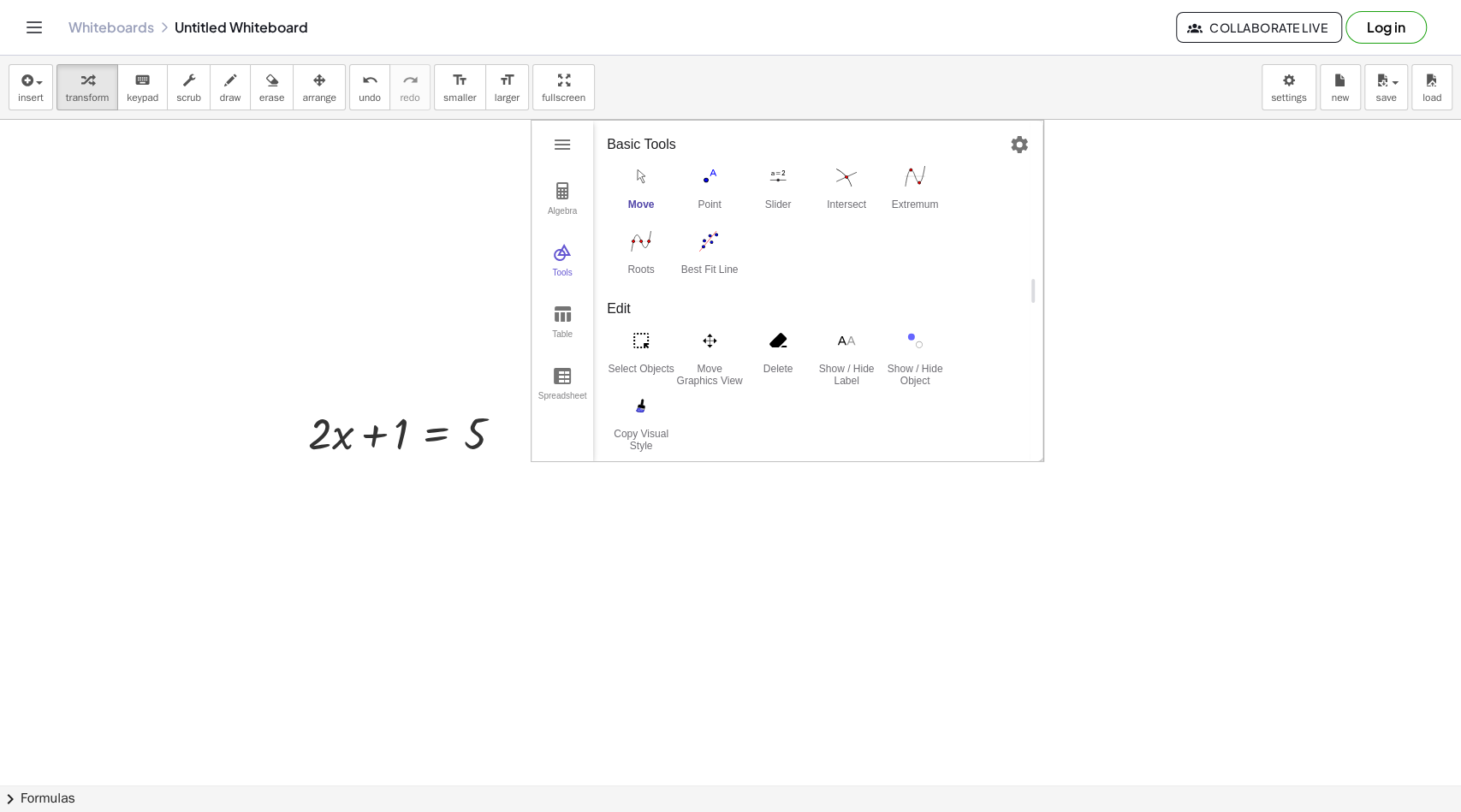 drag, startPoint x: 982, startPoint y: 286, endPoint x: 1090, endPoint y: 283, distance: 108.041659 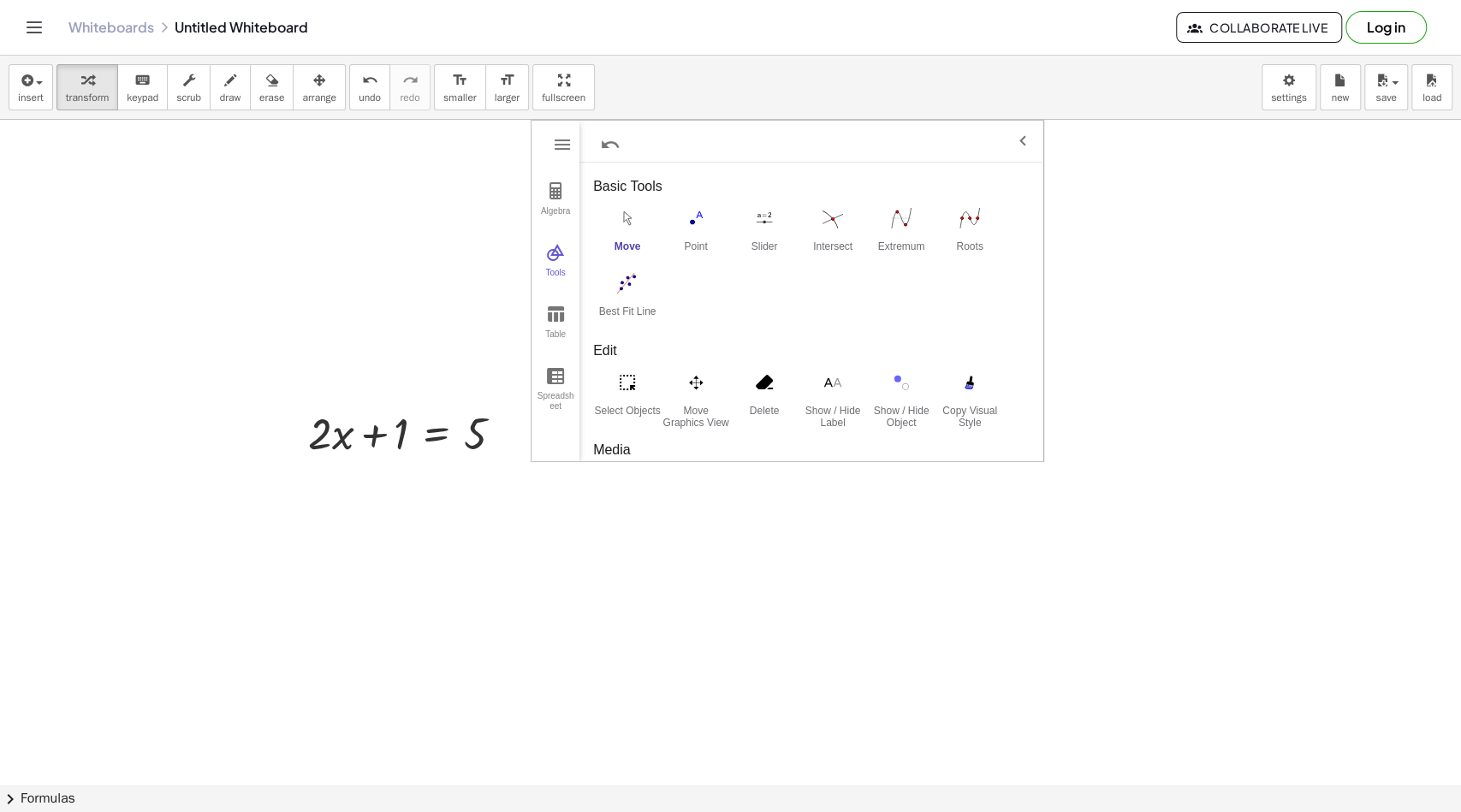 drag, startPoint x: 949, startPoint y: 335, endPoint x: 947, endPoint y: 268, distance: 67.029844 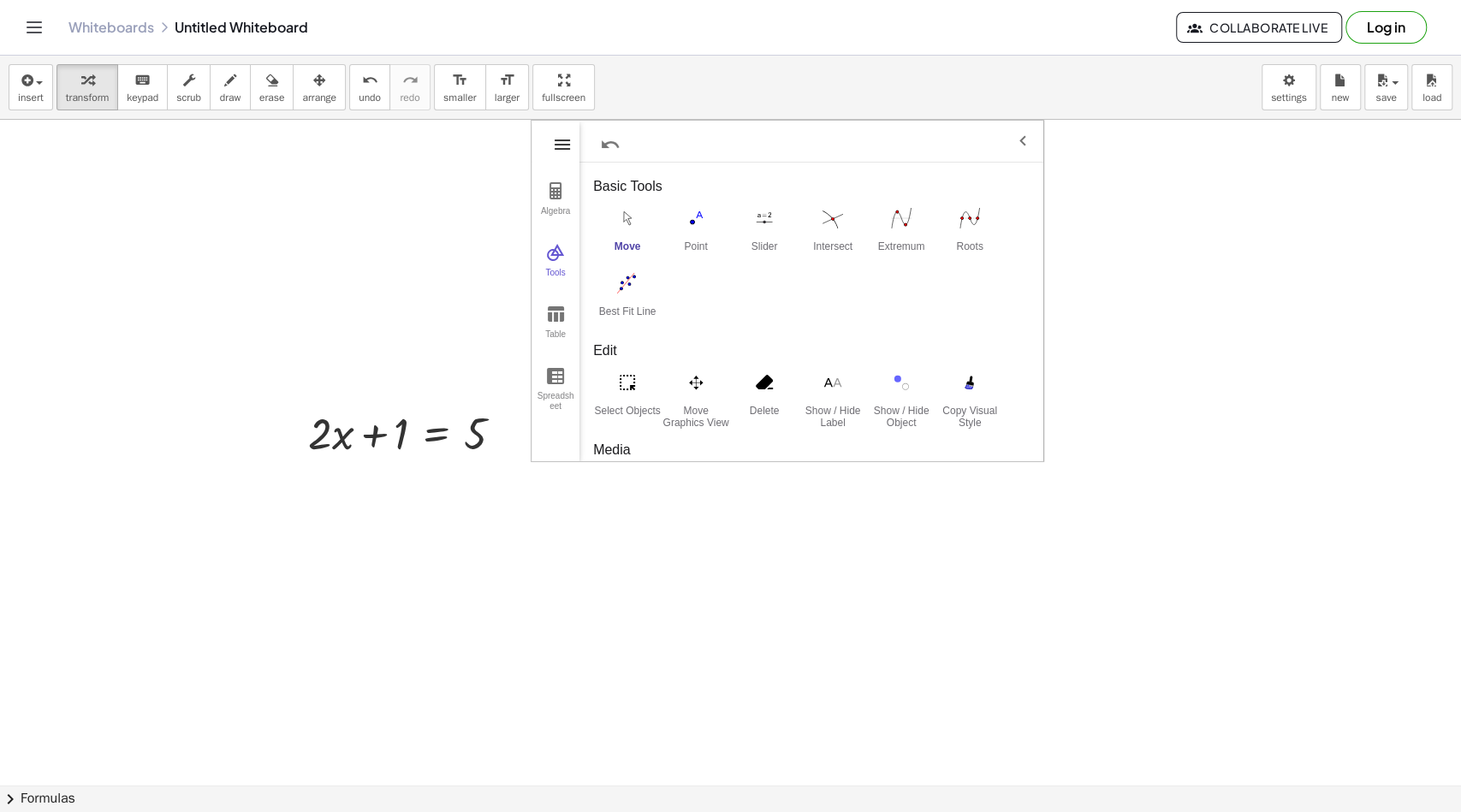 click at bounding box center (562, 145) 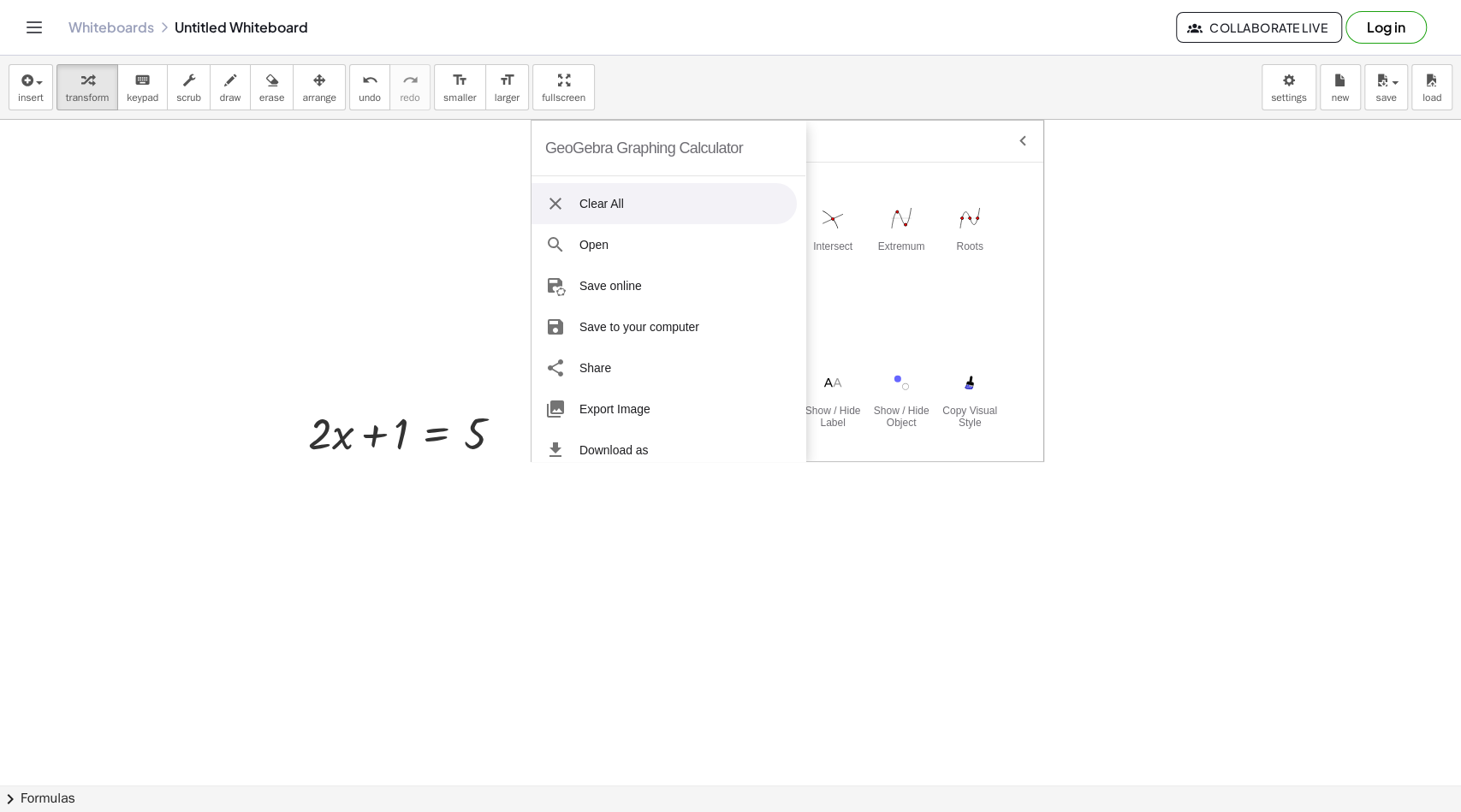 click on "Clear All" at bounding box center (664, 204) 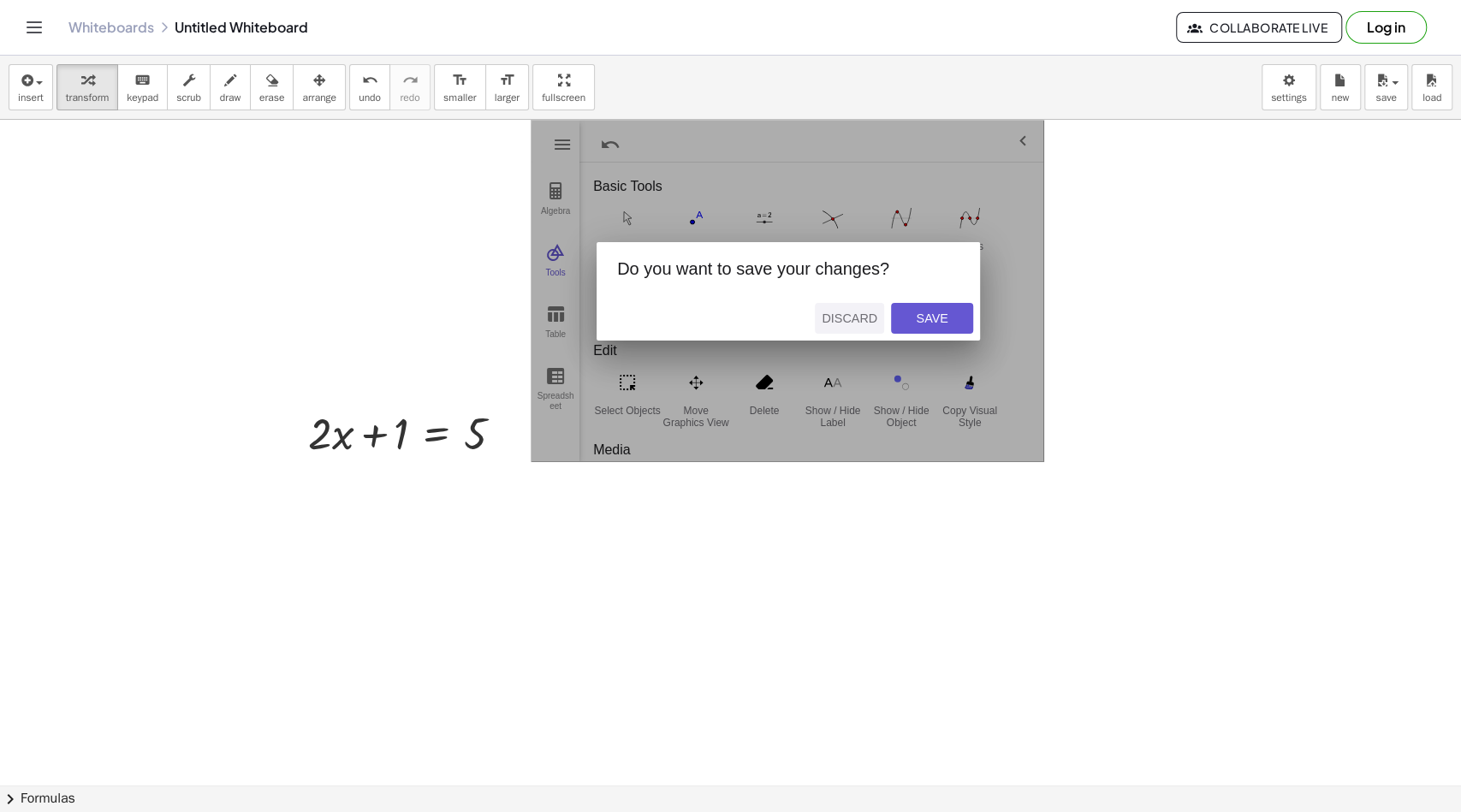 click on "Discard" at bounding box center [849, 318] 